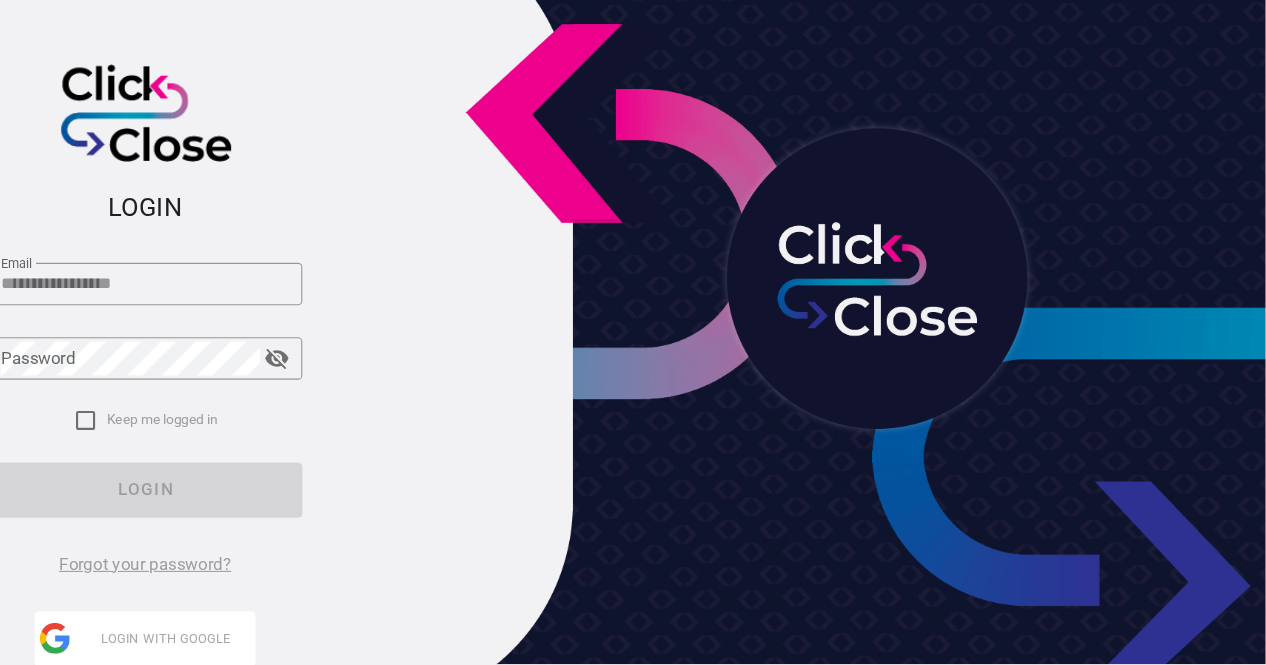 scroll, scrollTop: 0, scrollLeft: 0, axis: both 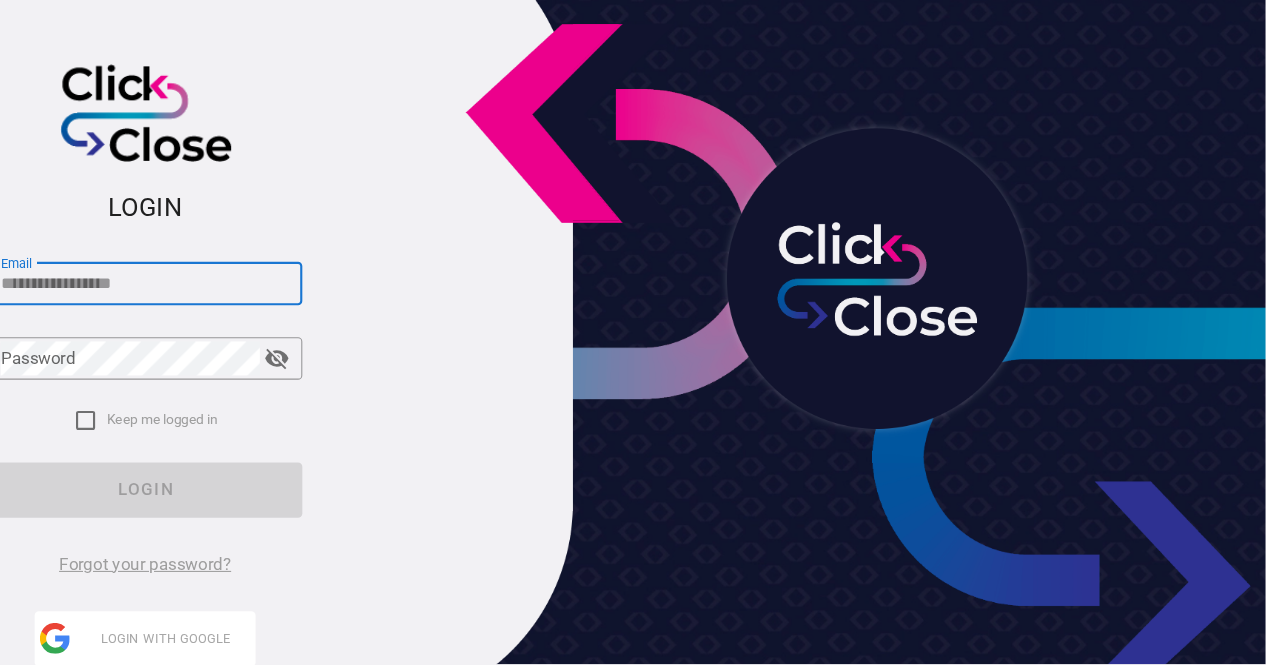 type on "**********" 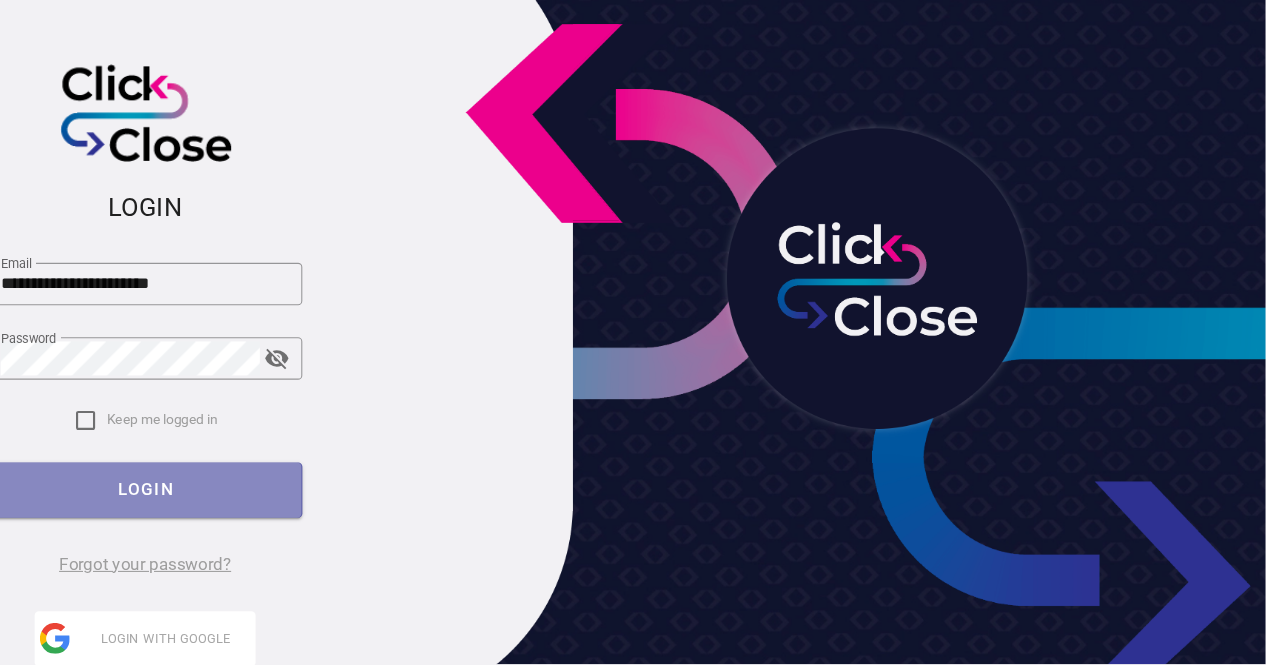 click on "LOGIN" at bounding box center (210, 499) 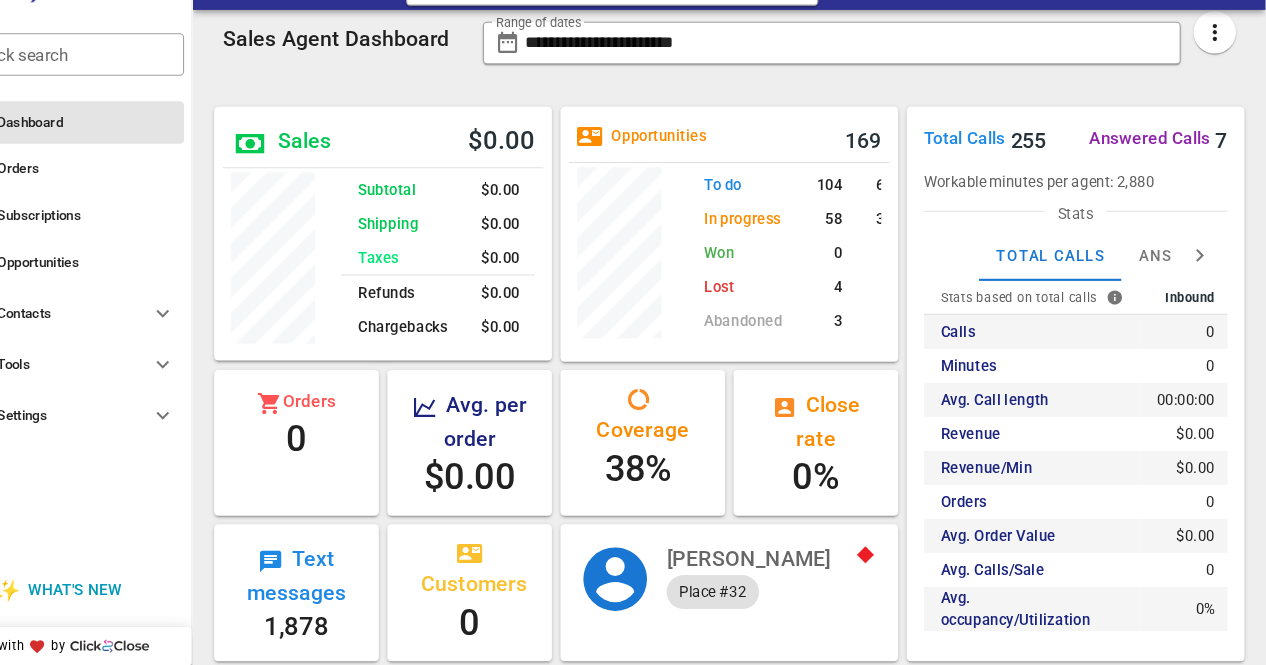 scroll, scrollTop: 999746, scrollLeft: 999682, axis: both 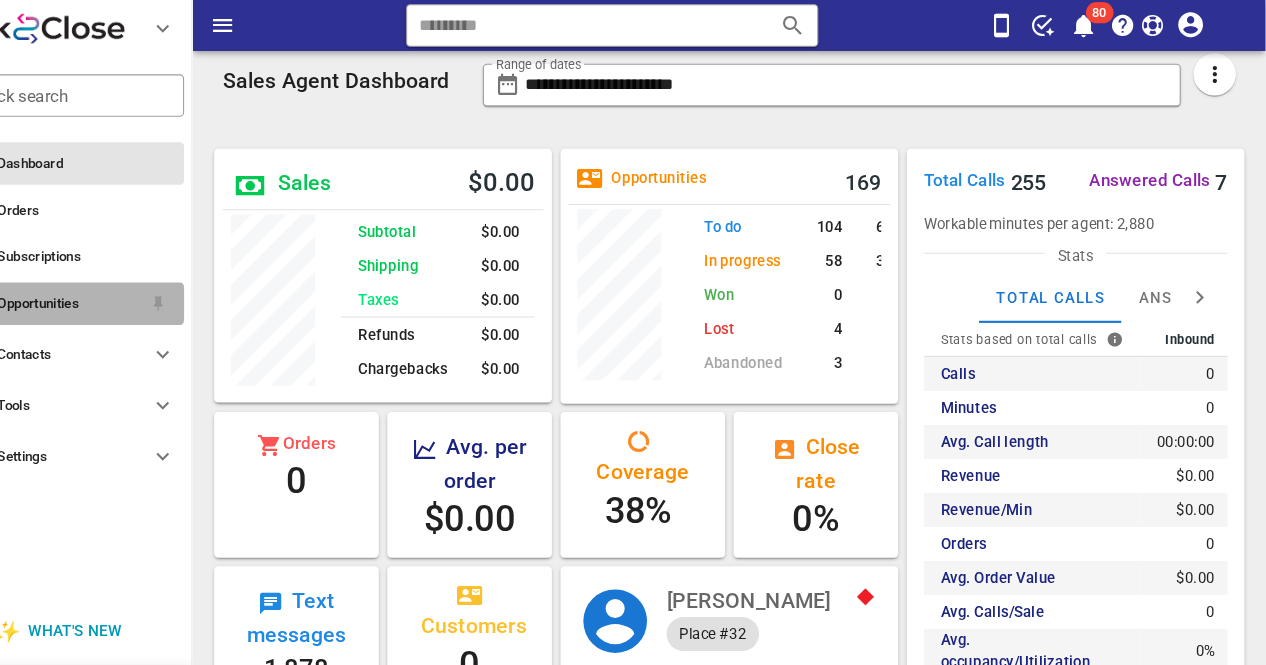 click on "Opportunities" at bounding box center [140, 286] 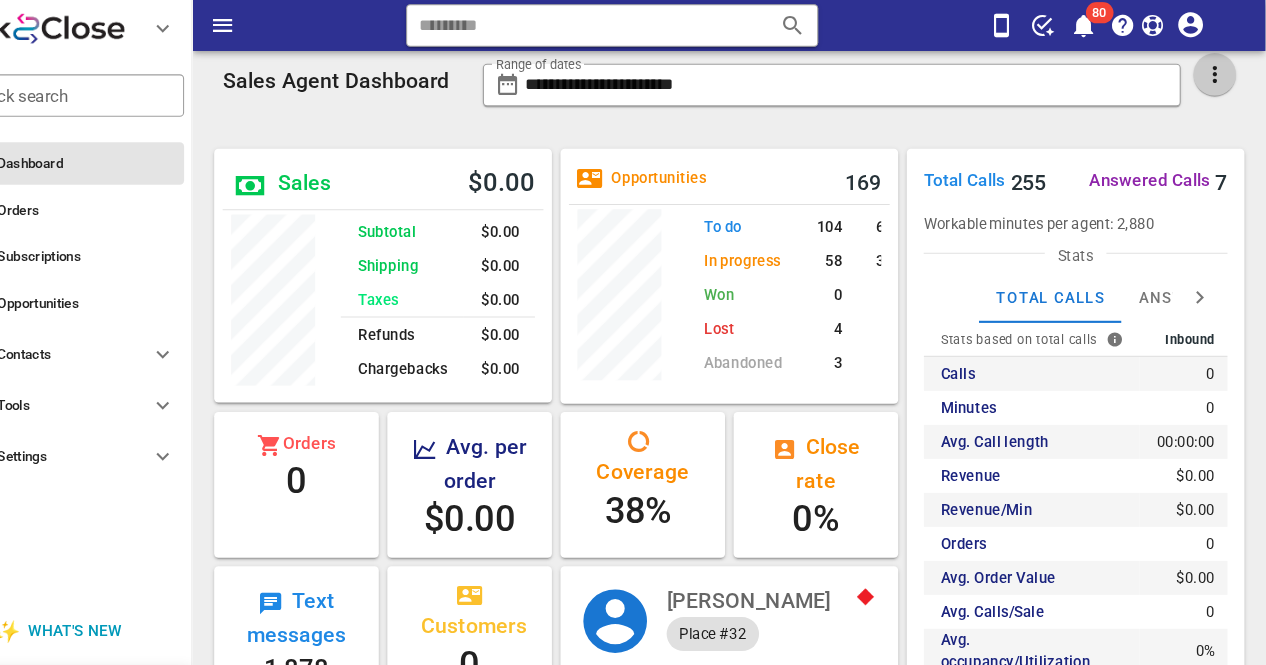 click at bounding box center [1218, 70] 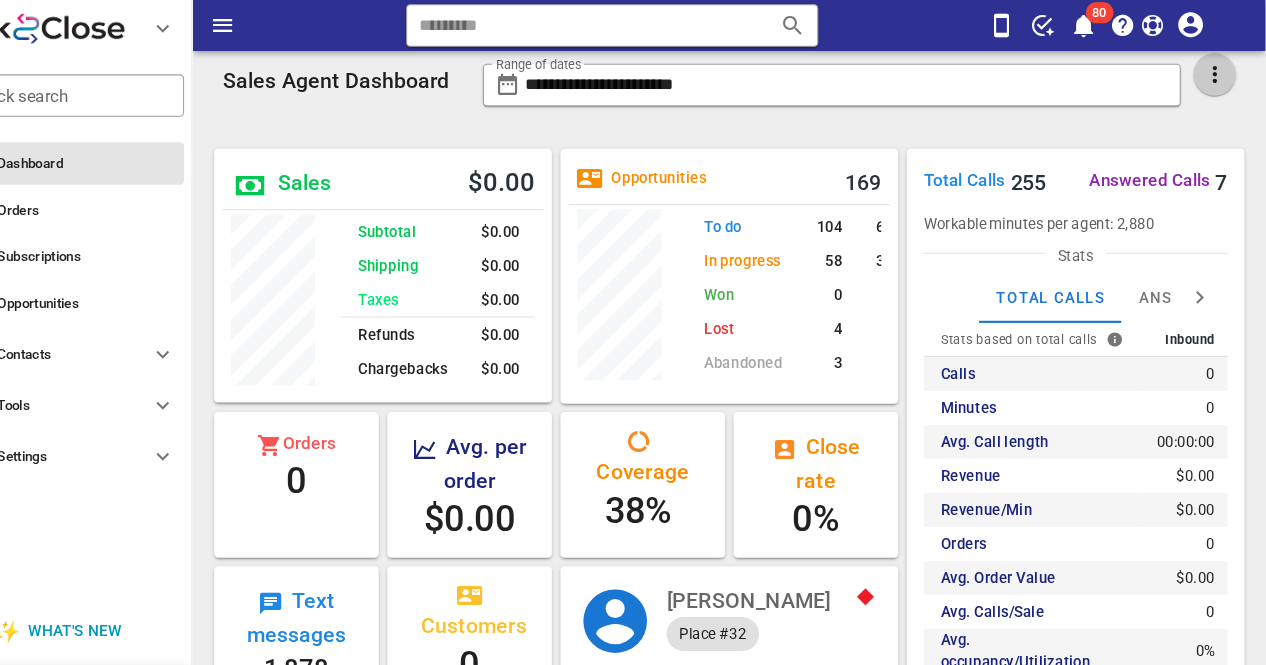 click at bounding box center (1218, 70) 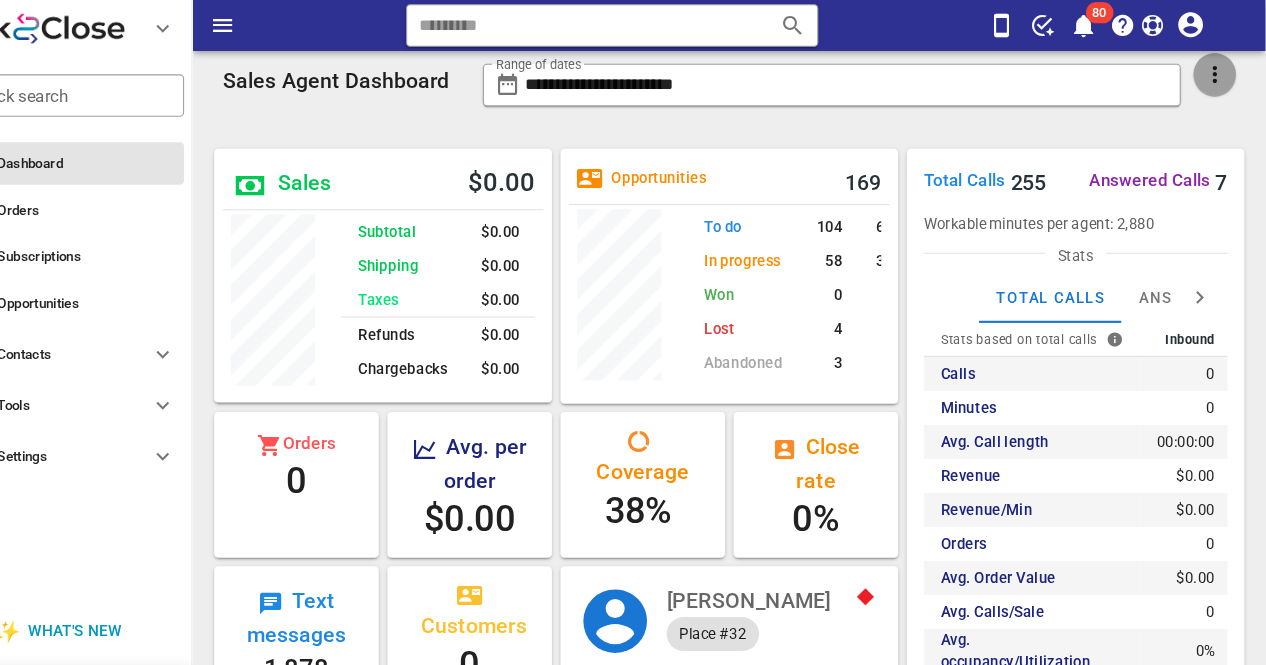 click at bounding box center [1218, 70] 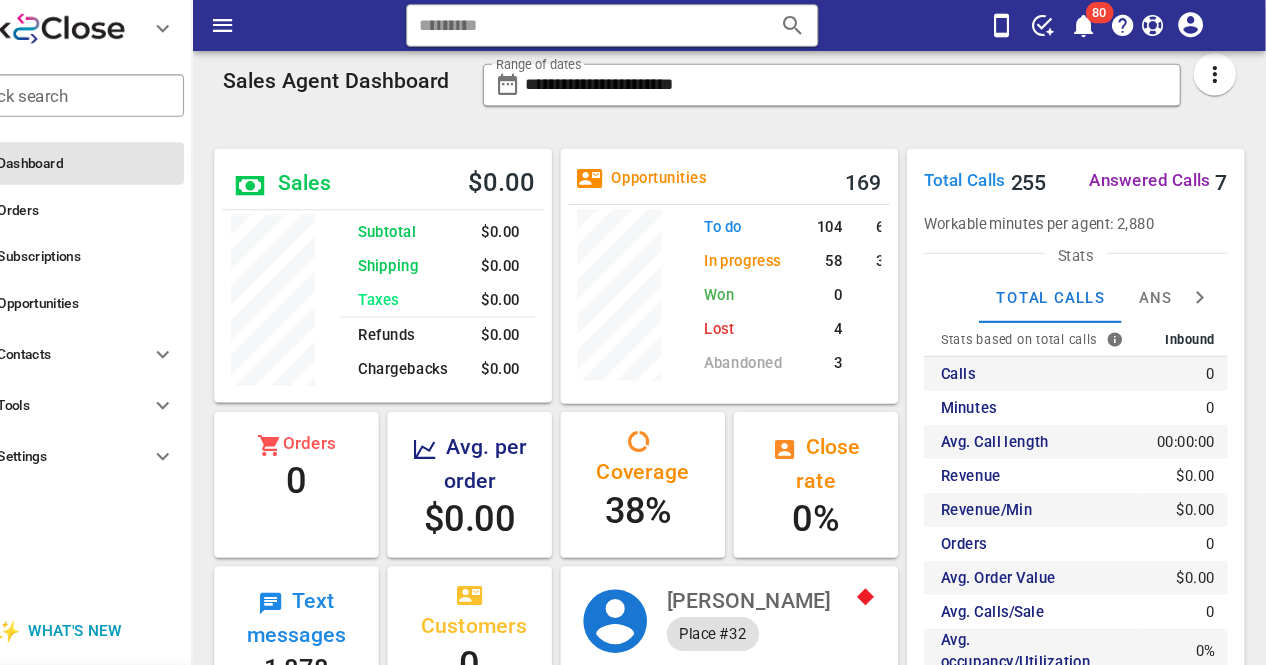 drag, startPoint x: 1213, startPoint y: 61, endPoint x: 1242, endPoint y: 110, distance: 56.938564 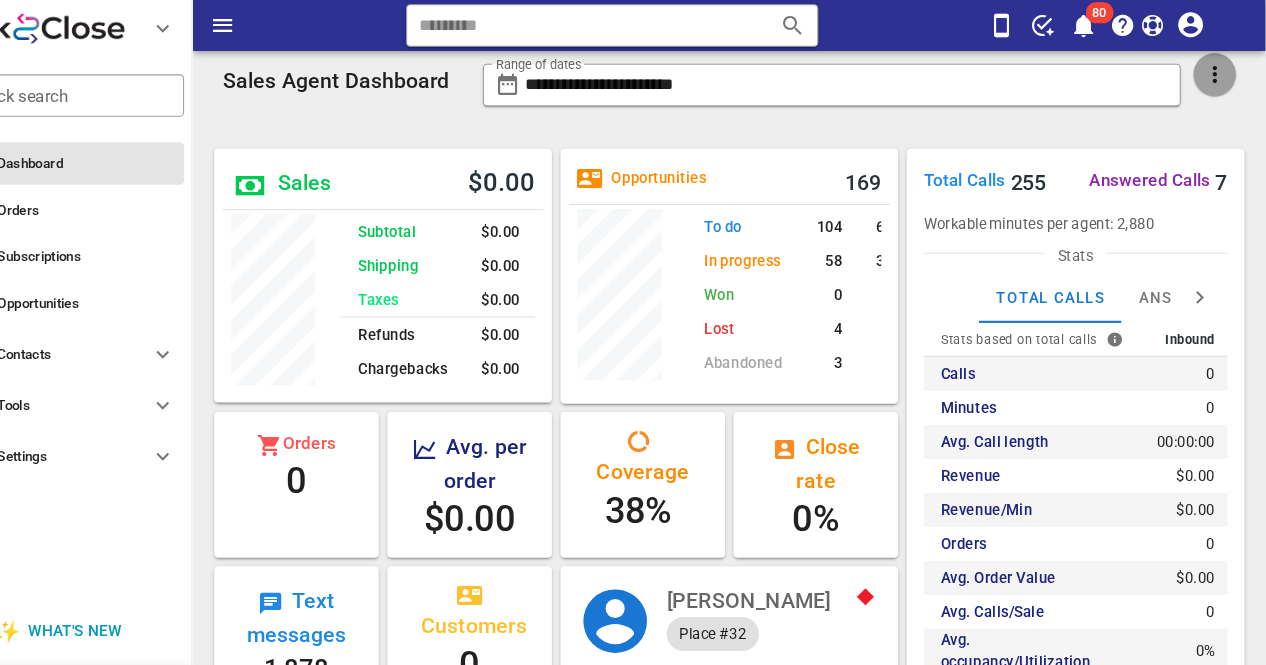 click at bounding box center [1218, 70] 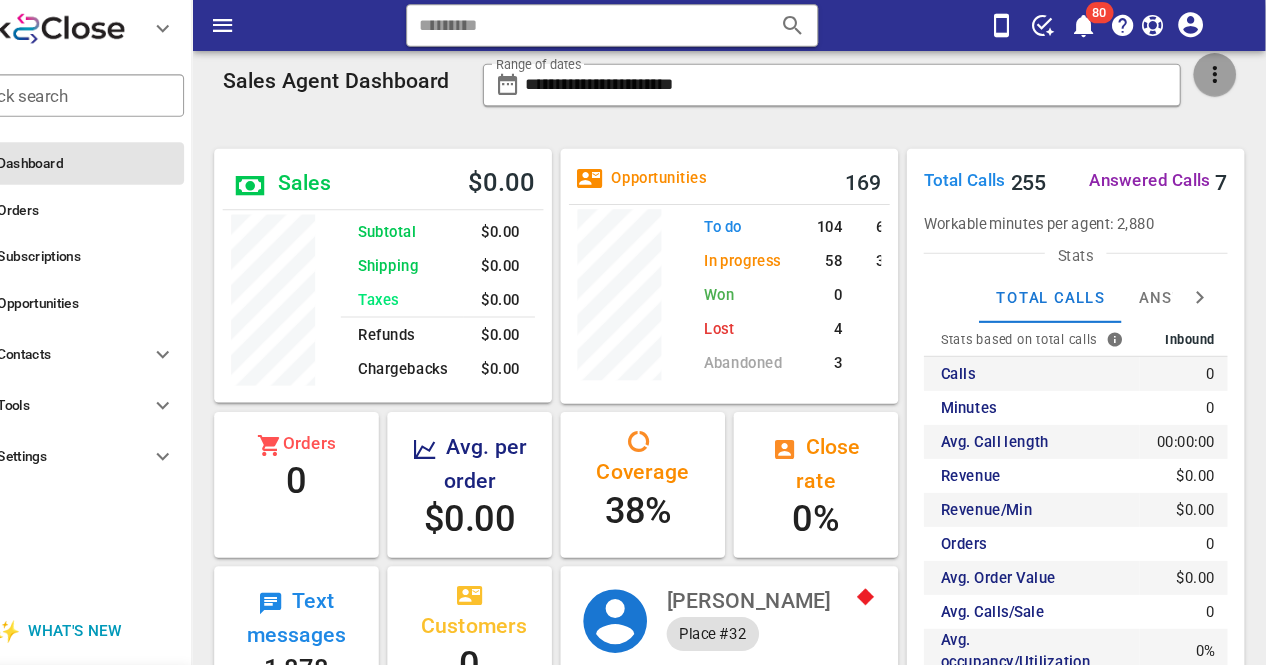 click at bounding box center (1218, 70) 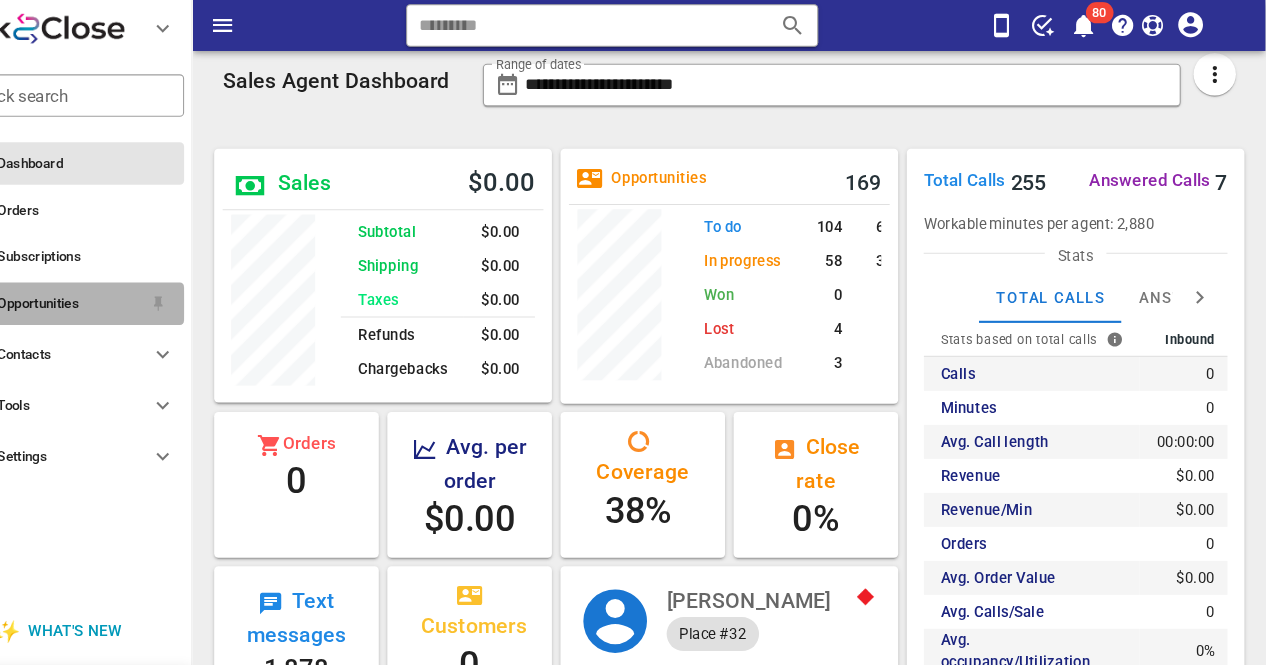 click on "Opportunities" at bounding box center [140, 286] 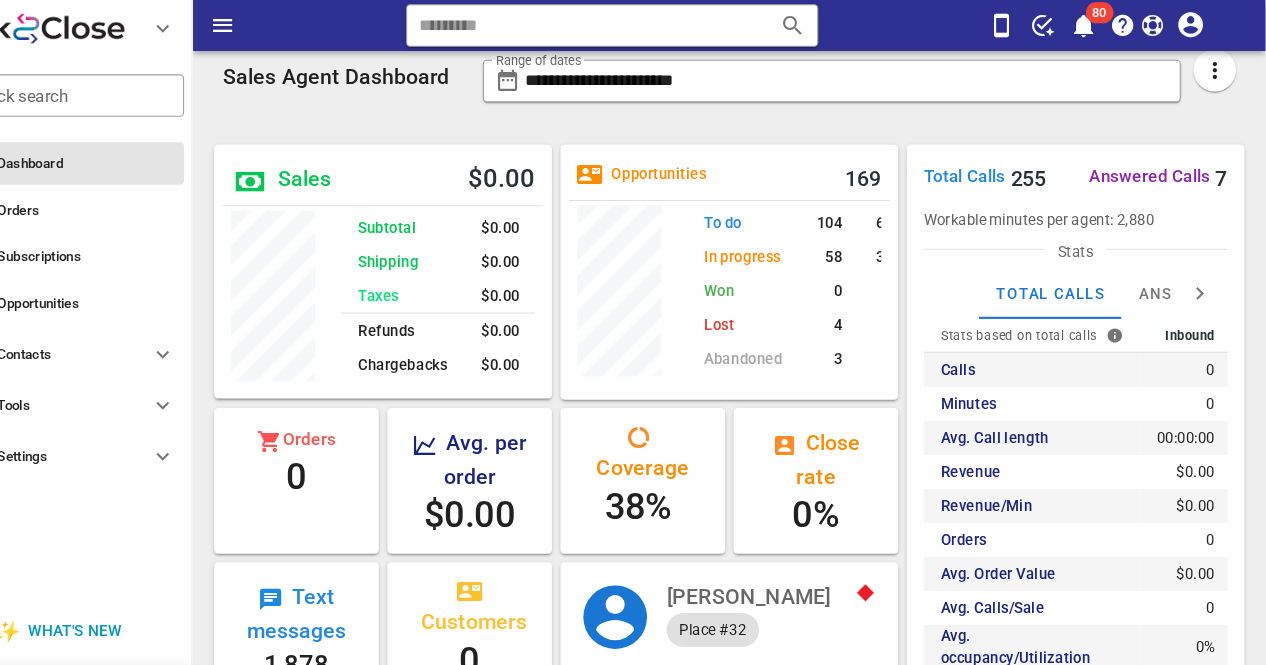 scroll, scrollTop: 0, scrollLeft: 0, axis: both 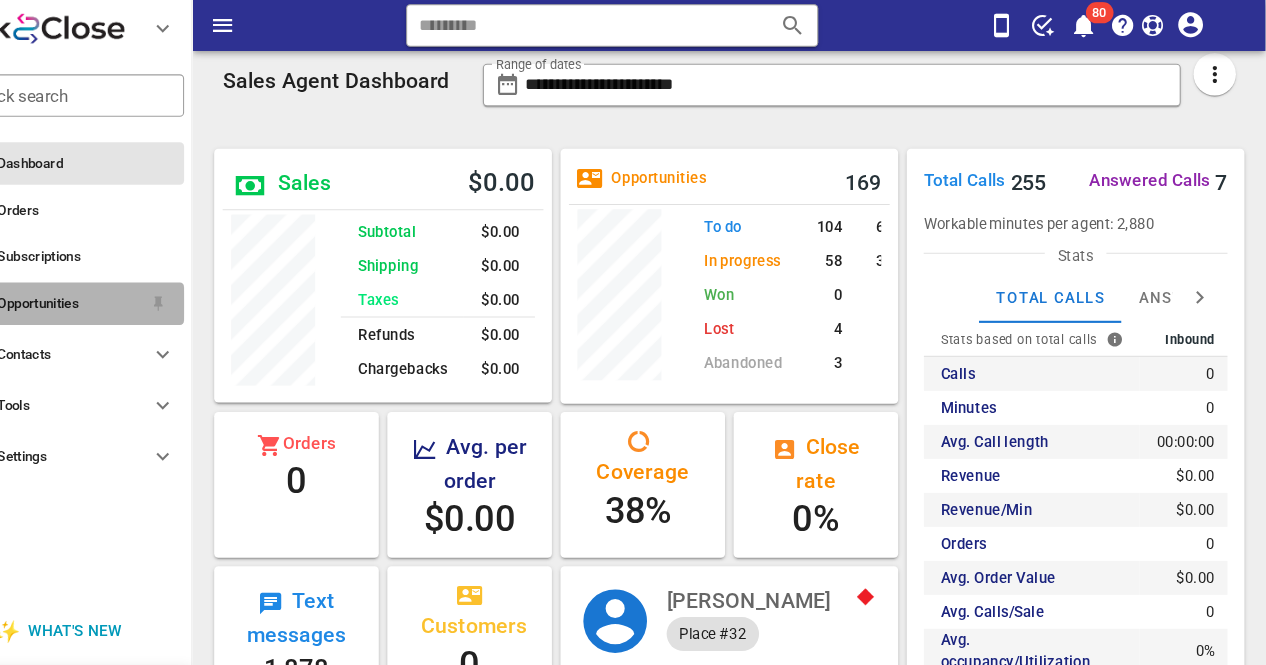click on "Opportunities" at bounding box center [140, 286] 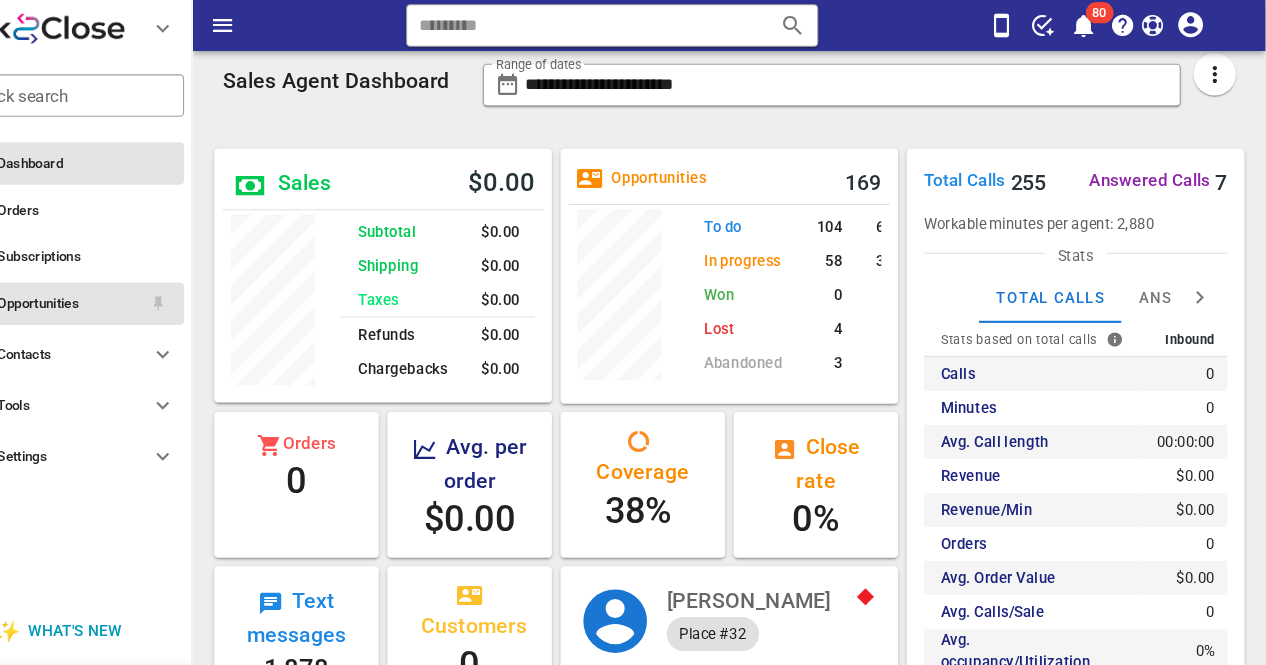 click on "Opportunities" at bounding box center [140, 286] 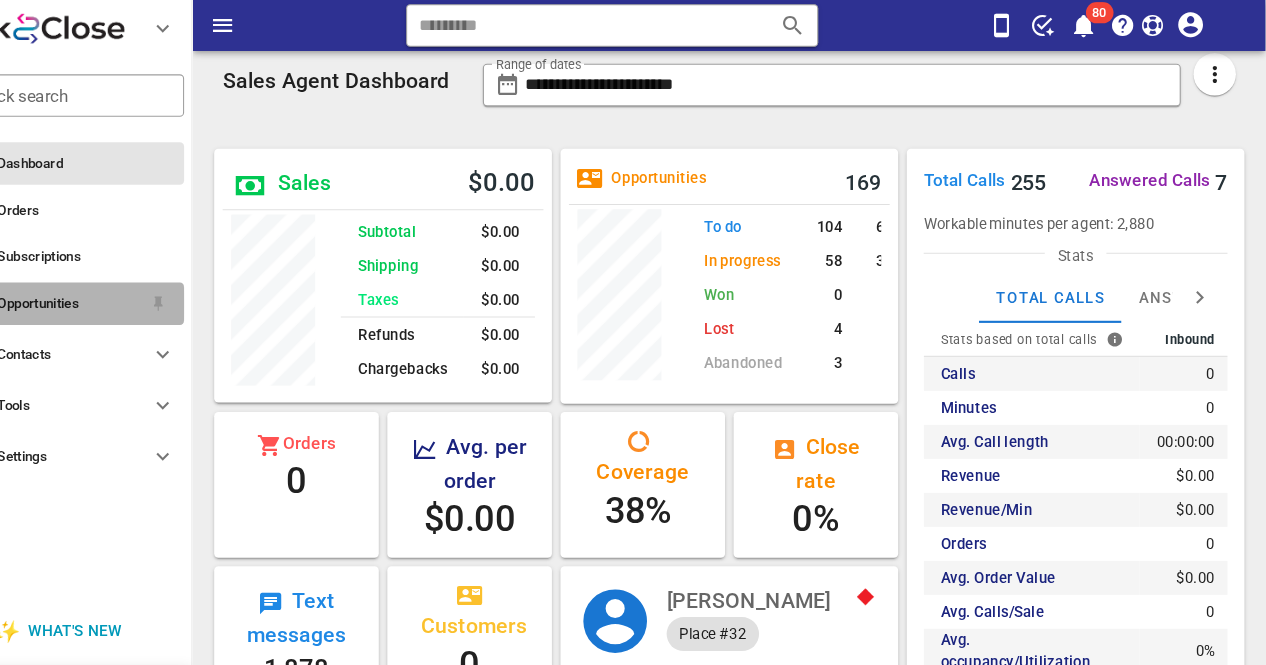 click on "Opportunities" at bounding box center (140, 286) 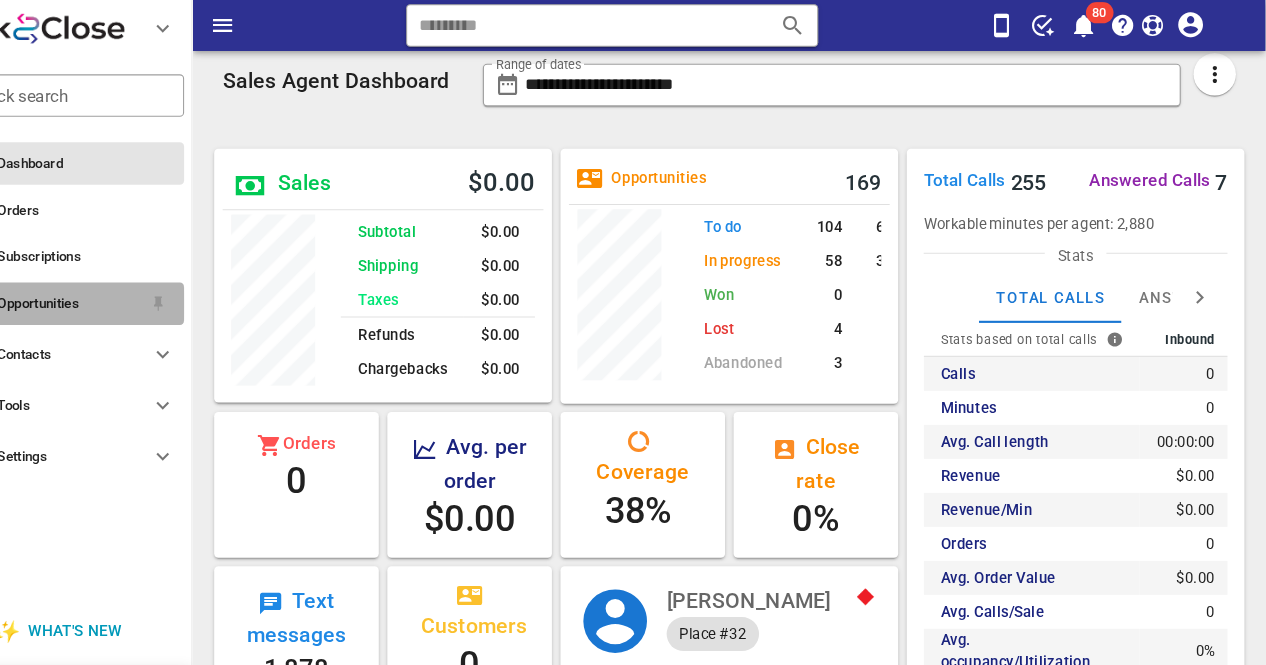 click on "Opportunities" at bounding box center (140, 286) 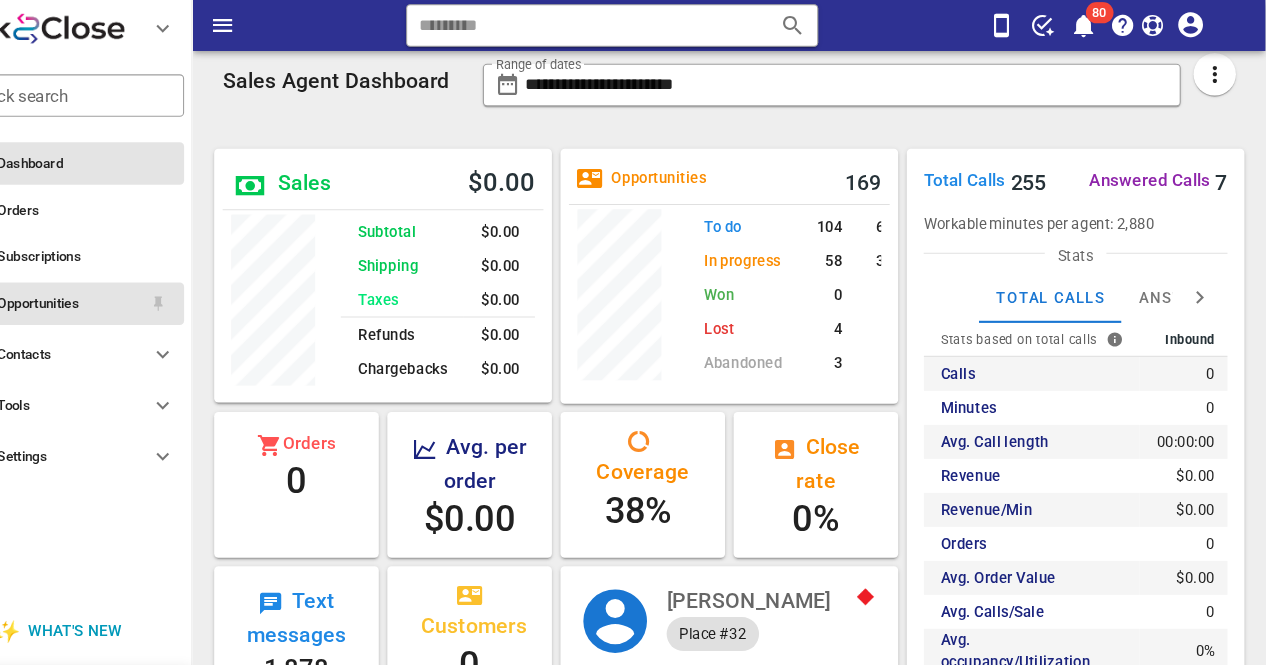 click on "Opportunities" at bounding box center (140, 286) 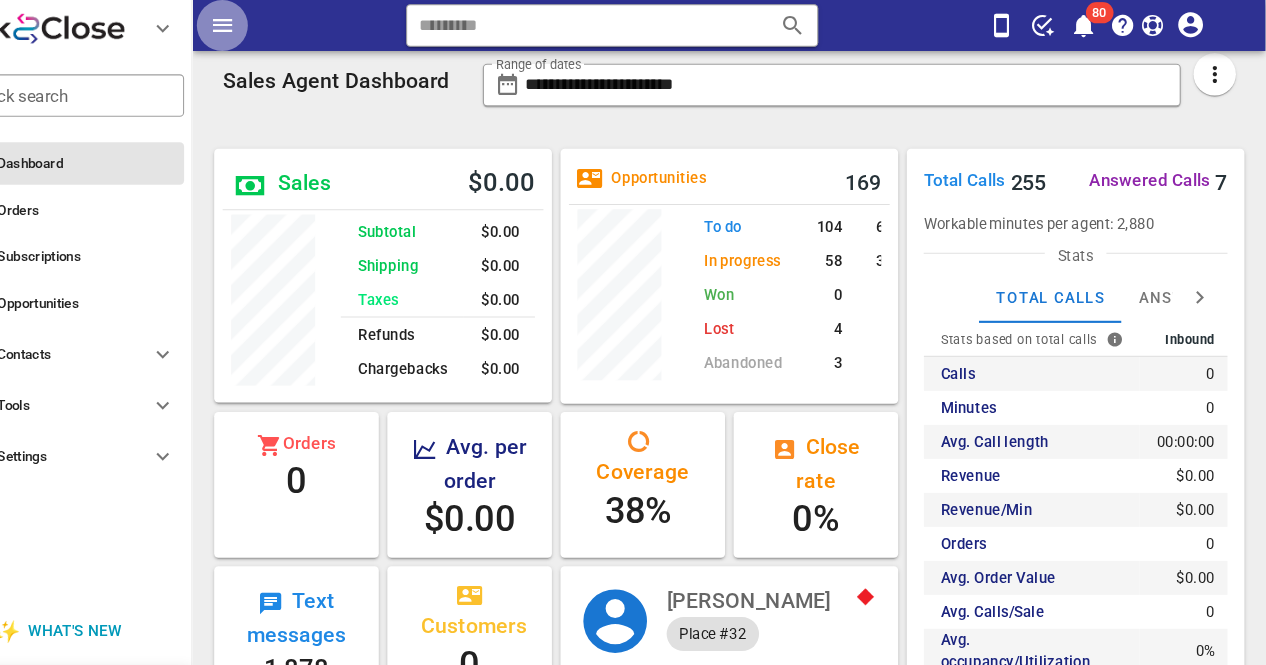 click at bounding box center [284, 24] 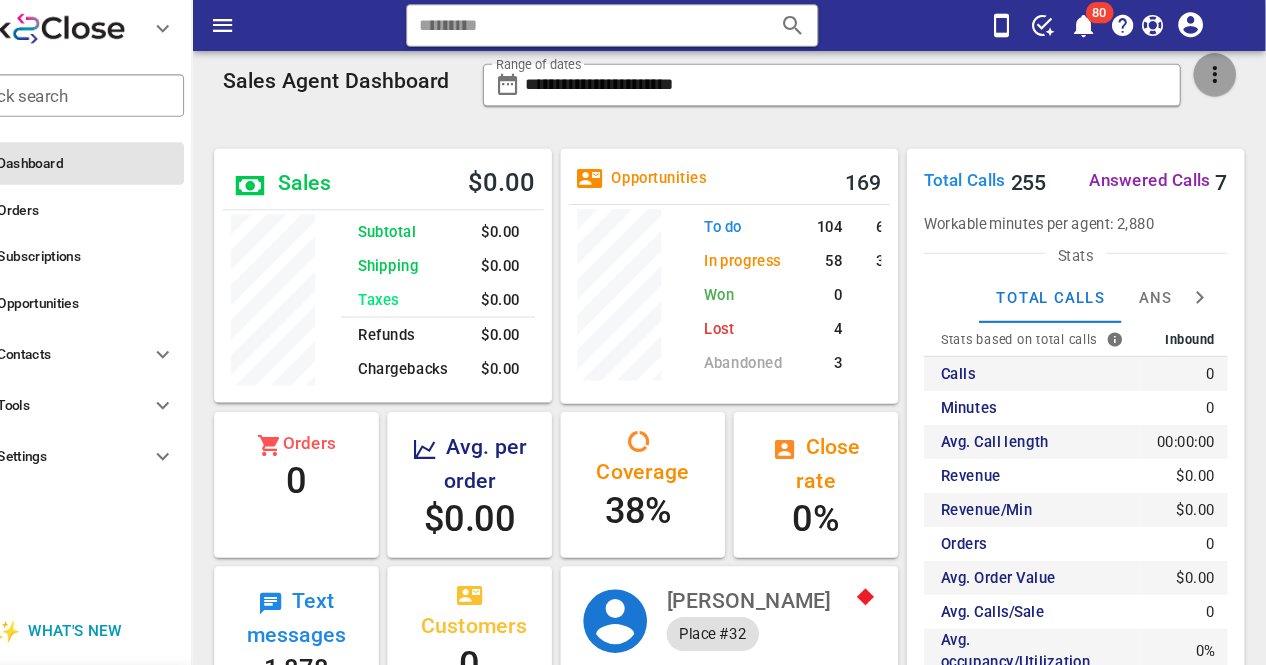 click at bounding box center [1218, 70] 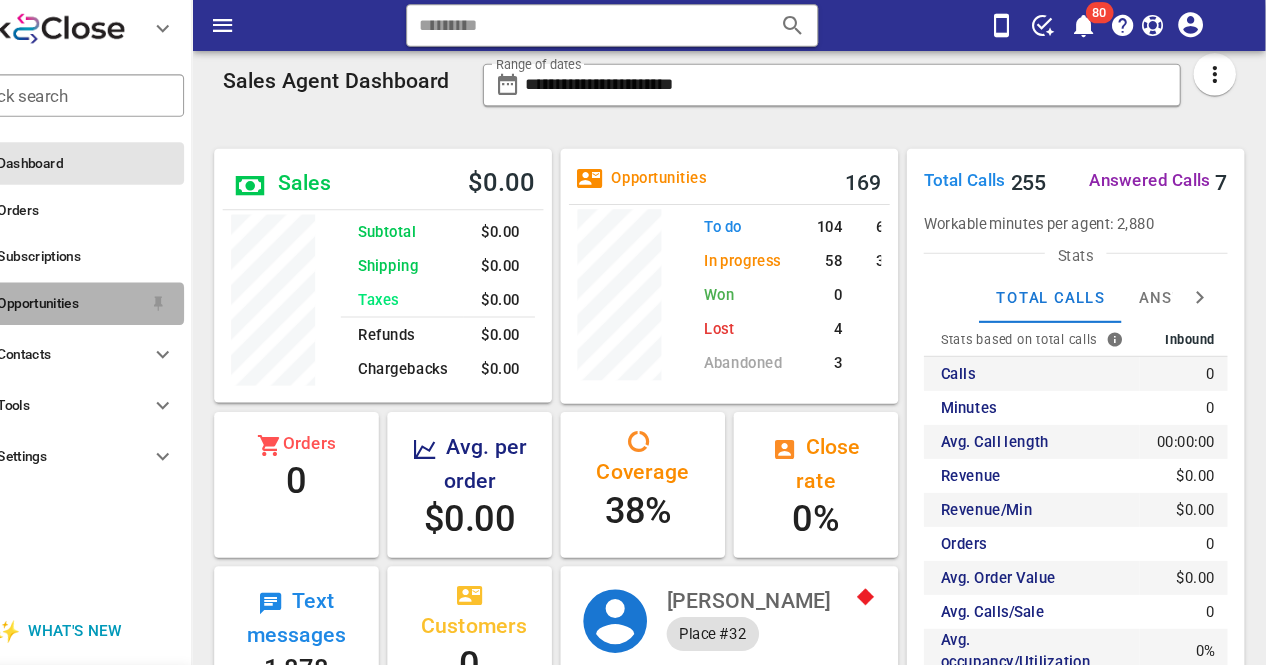 click on "Opportunities" at bounding box center [140, 286] 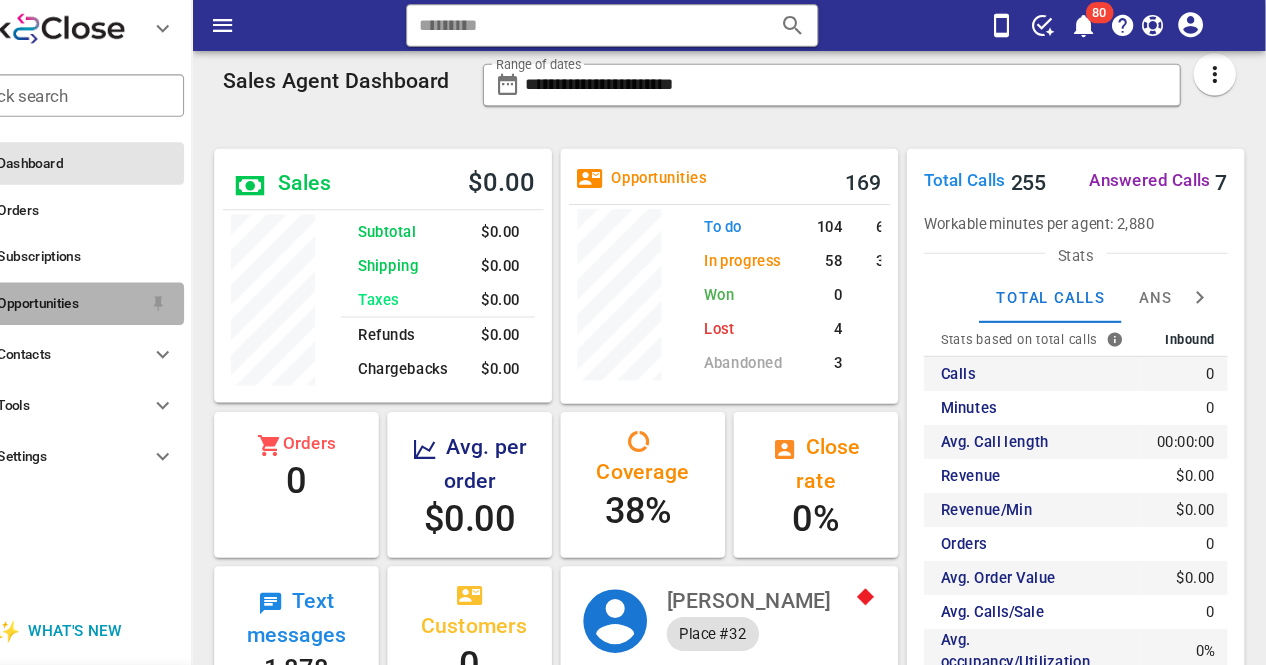 click on "Opportunities" at bounding box center (140, 286) 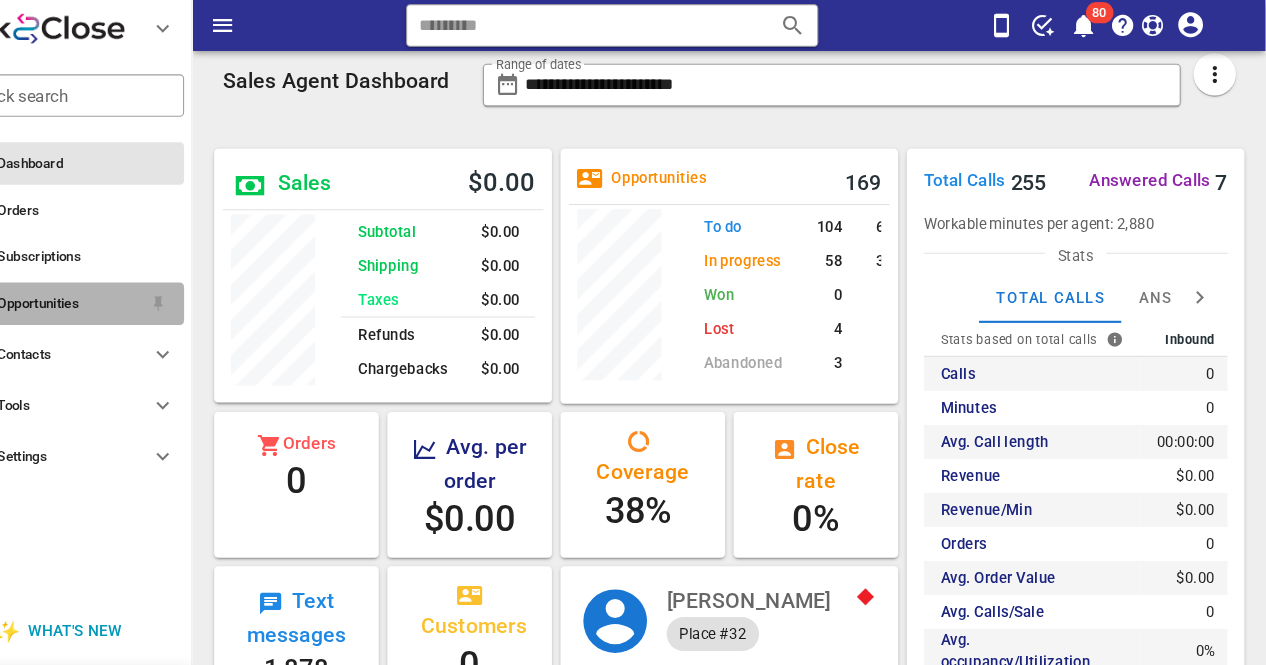 click on "Opportunities" at bounding box center [140, 286] 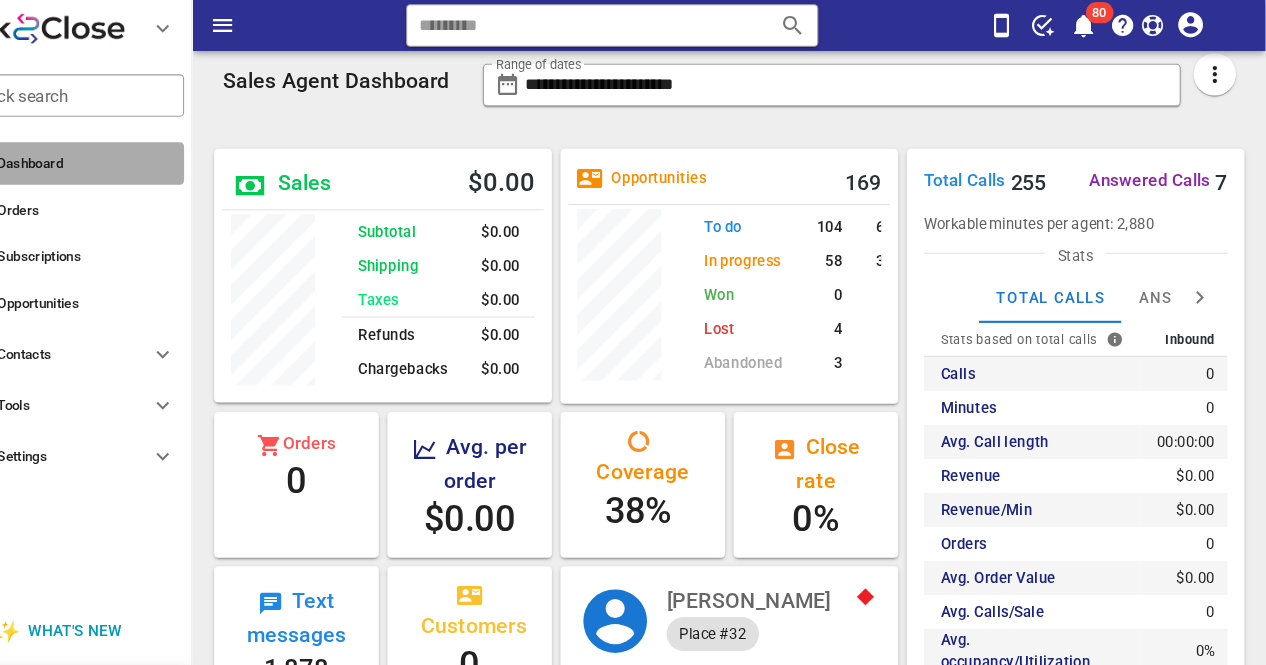 click on "Dashboard" at bounding box center (156, 154) 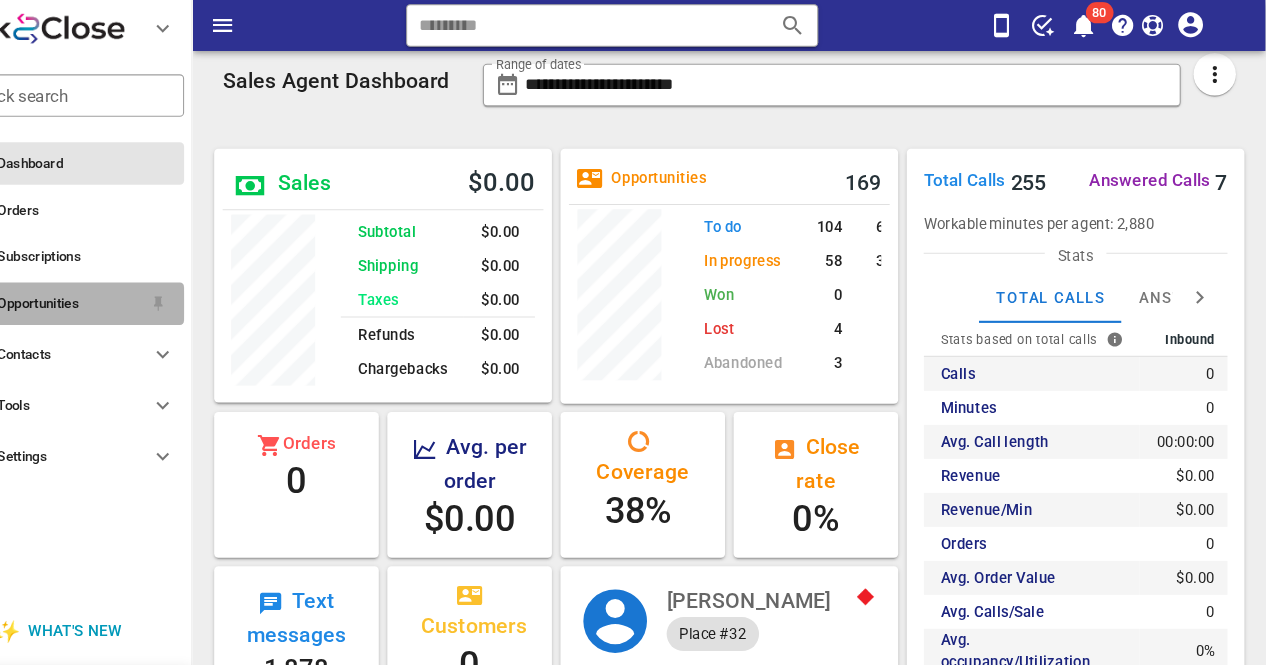 click on "Opportunities" at bounding box center (128, 286) 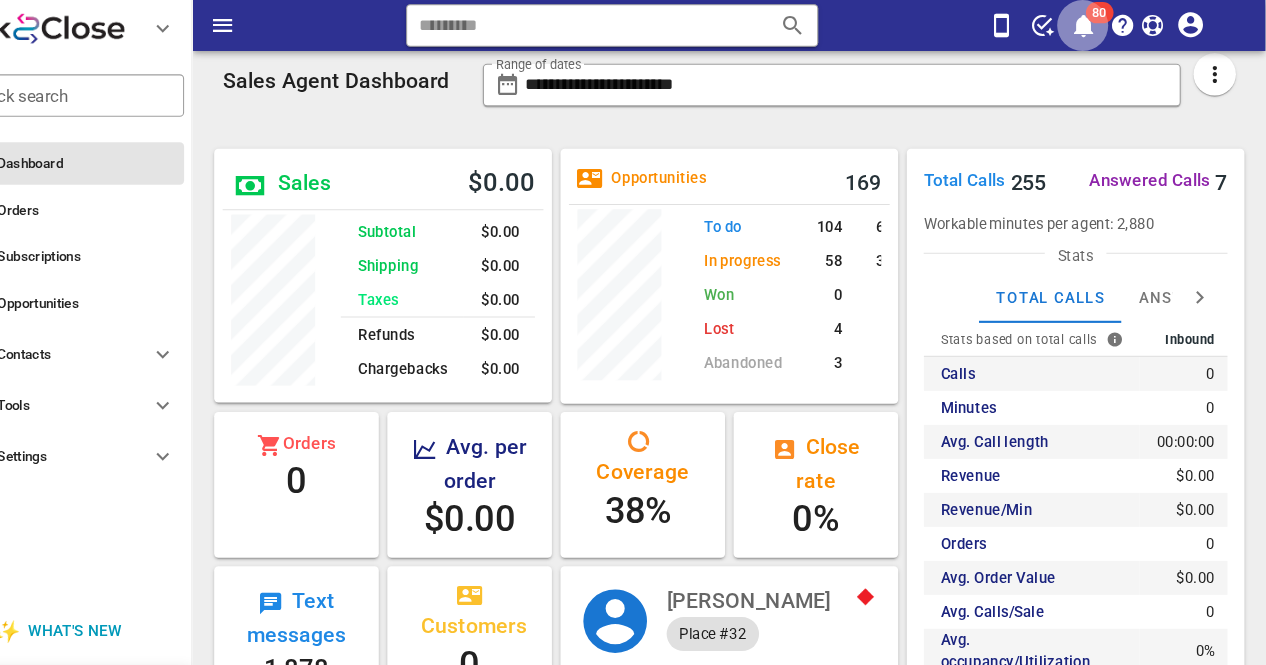 click at bounding box center [1095, 24] 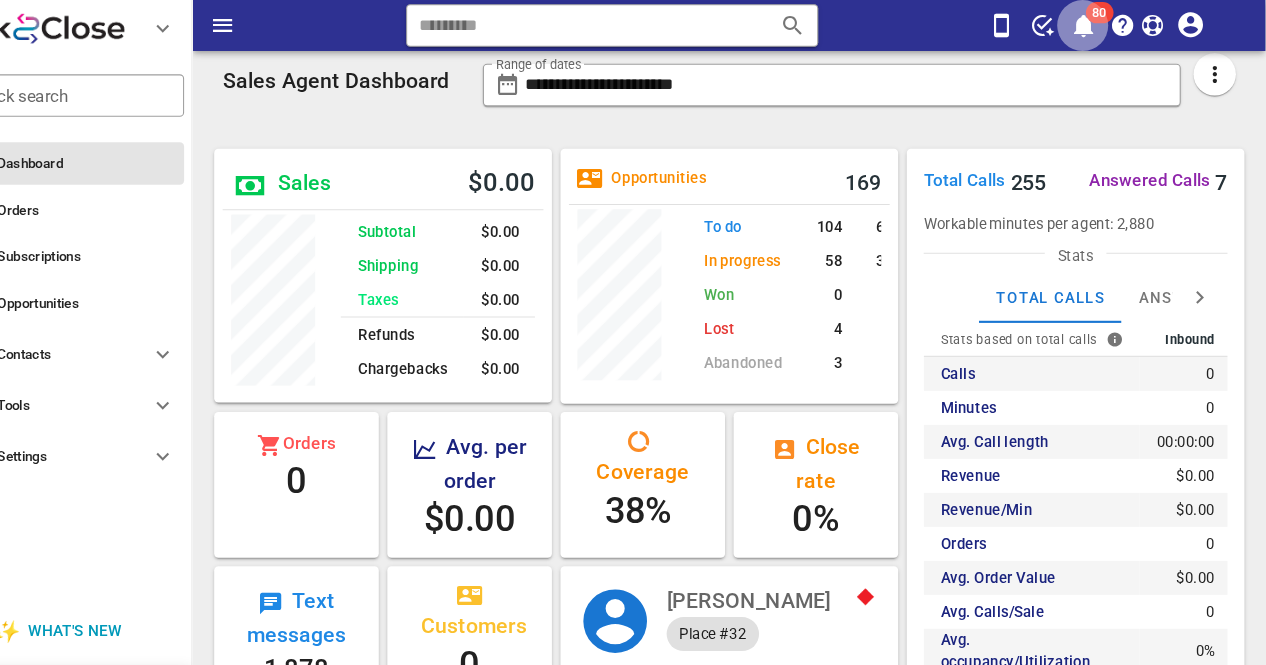 click at bounding box center (1095, 24) 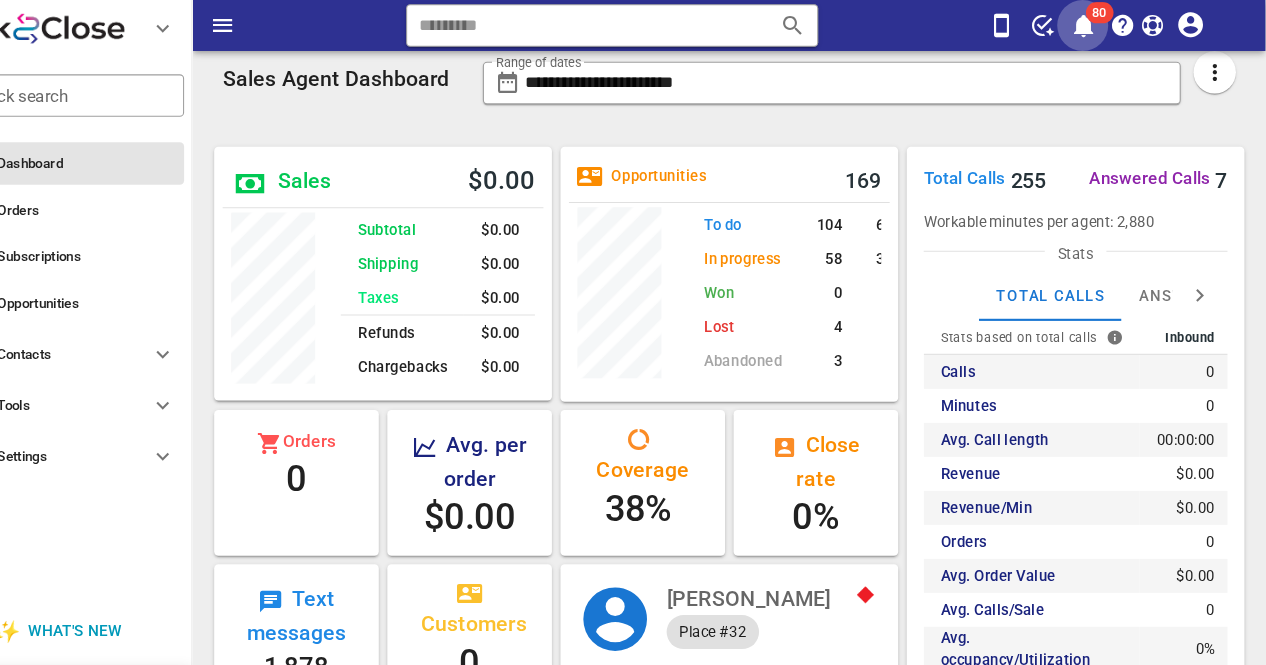 scroll, scrollTop: 0, scrollLeft: 0, axis: both 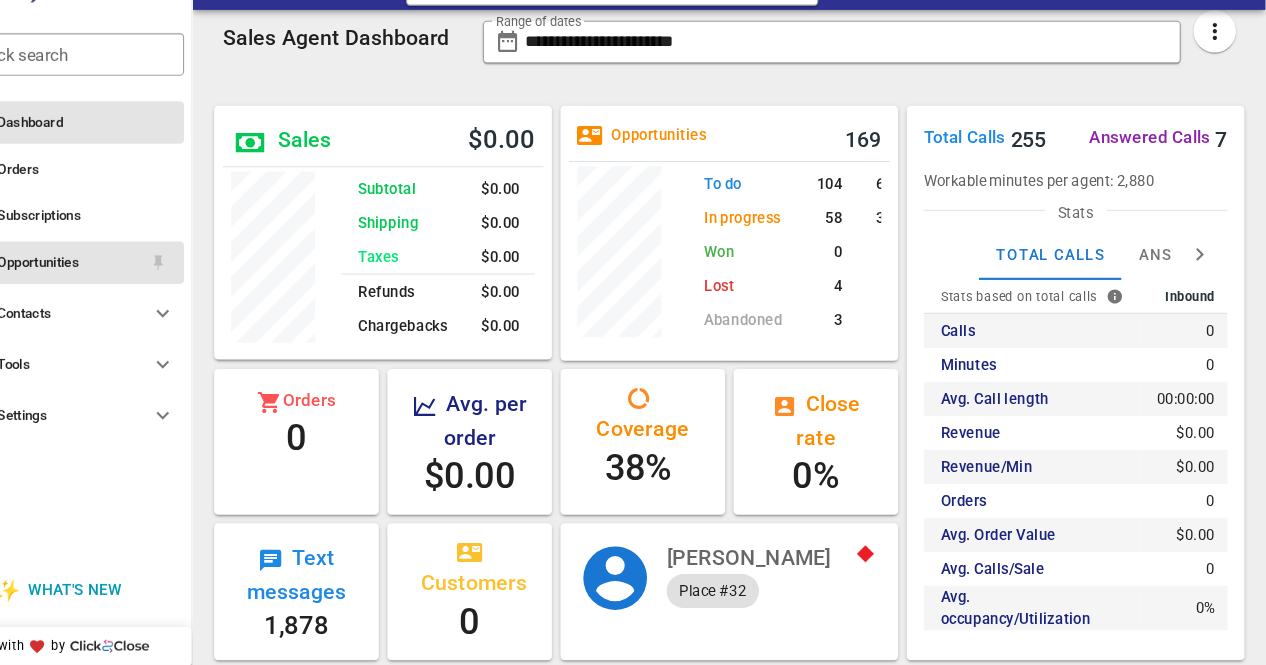 click on "Opportunities" at bounding box center [140, 286] 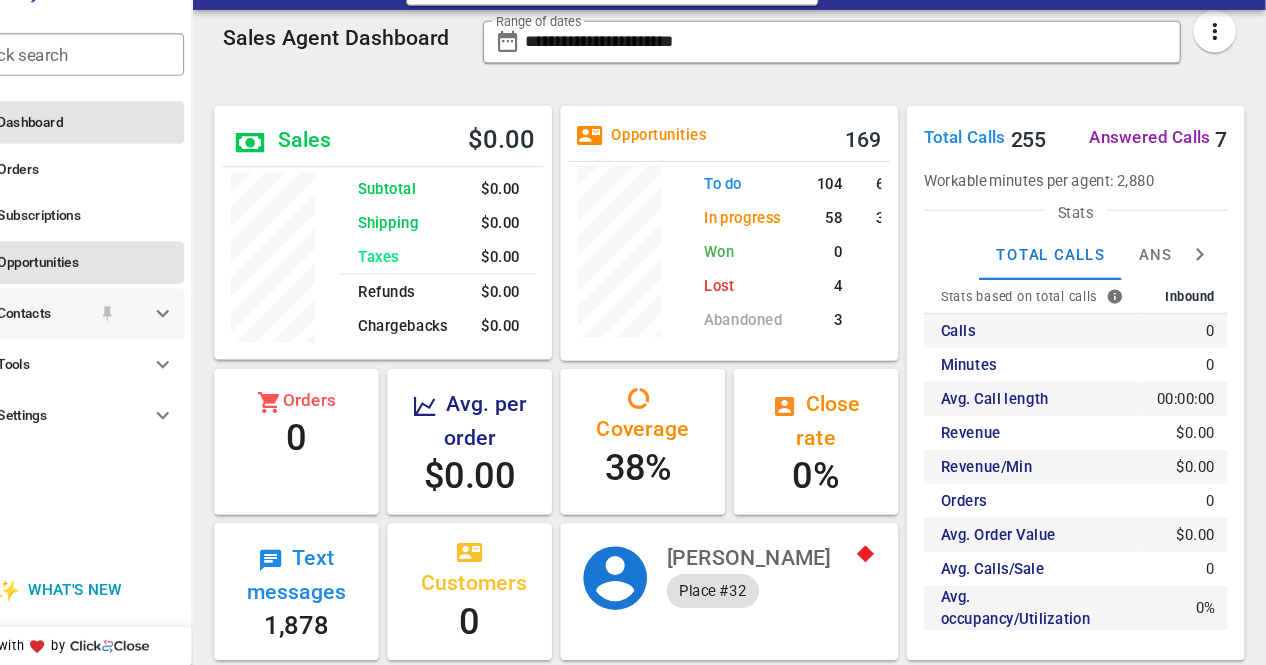 drag, startPoint x: 121, startPoint y: 279, endPoint x: 115, endPoint y: 337, distance: 58.30952 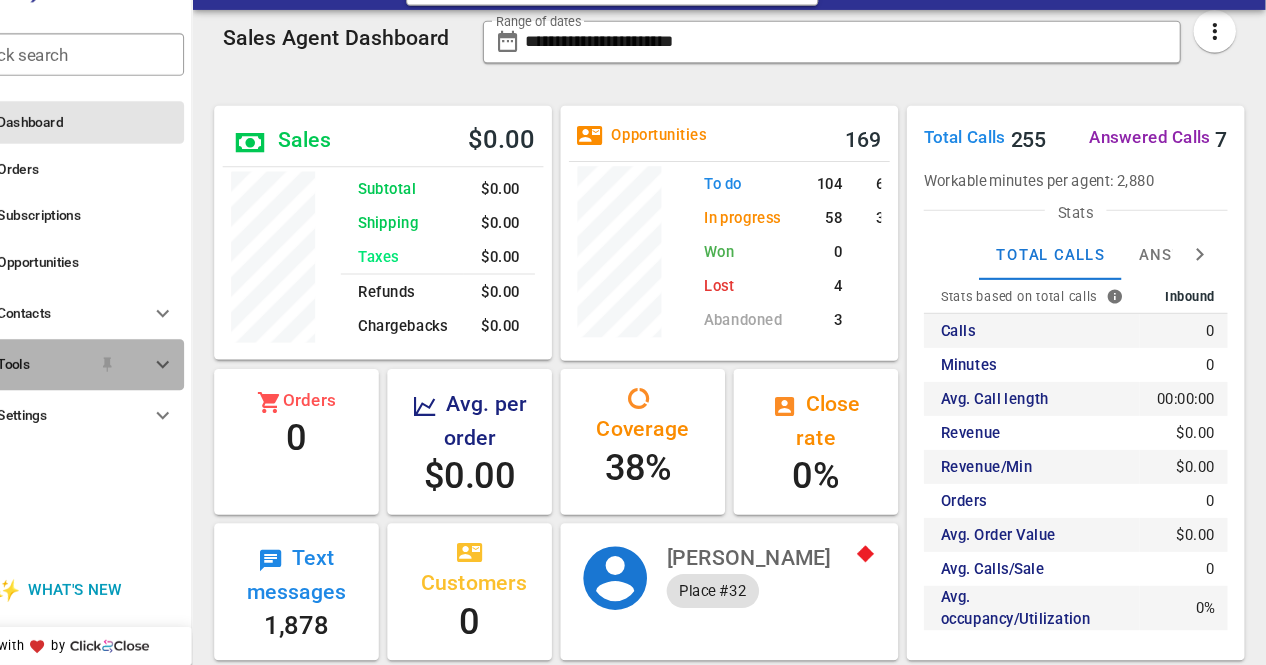 click on "Tools" at bounding box center [116, 382] 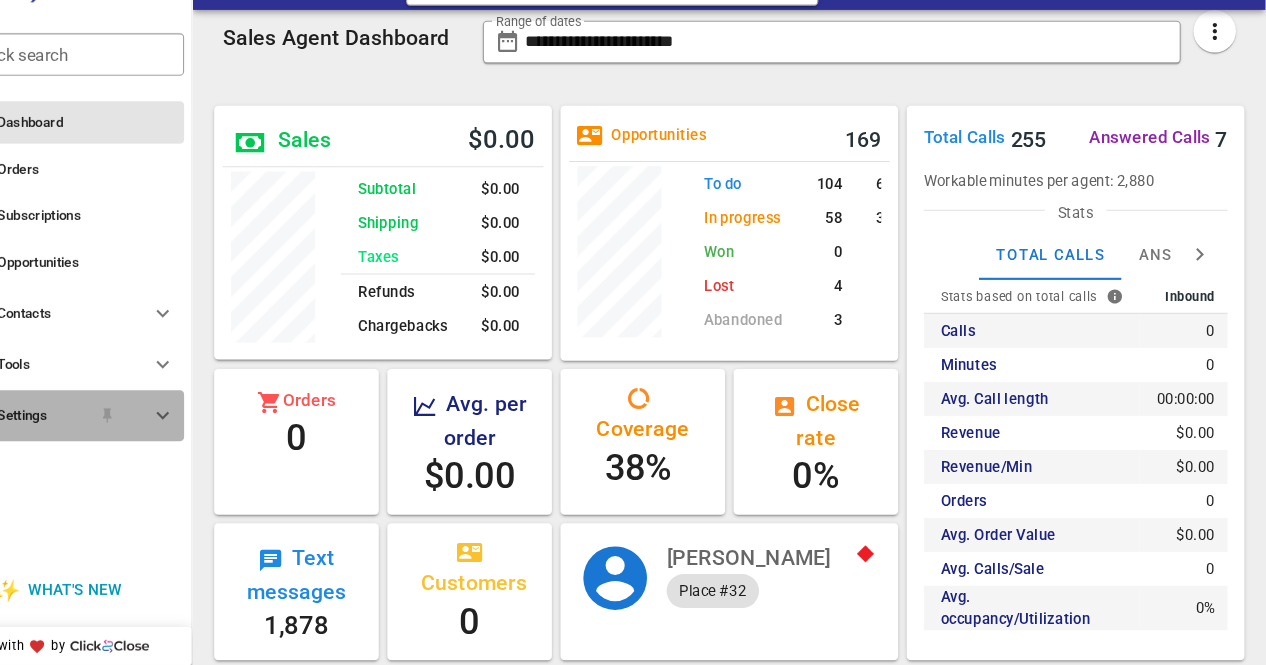 click on "Settings" at bounding box center (116, 430) 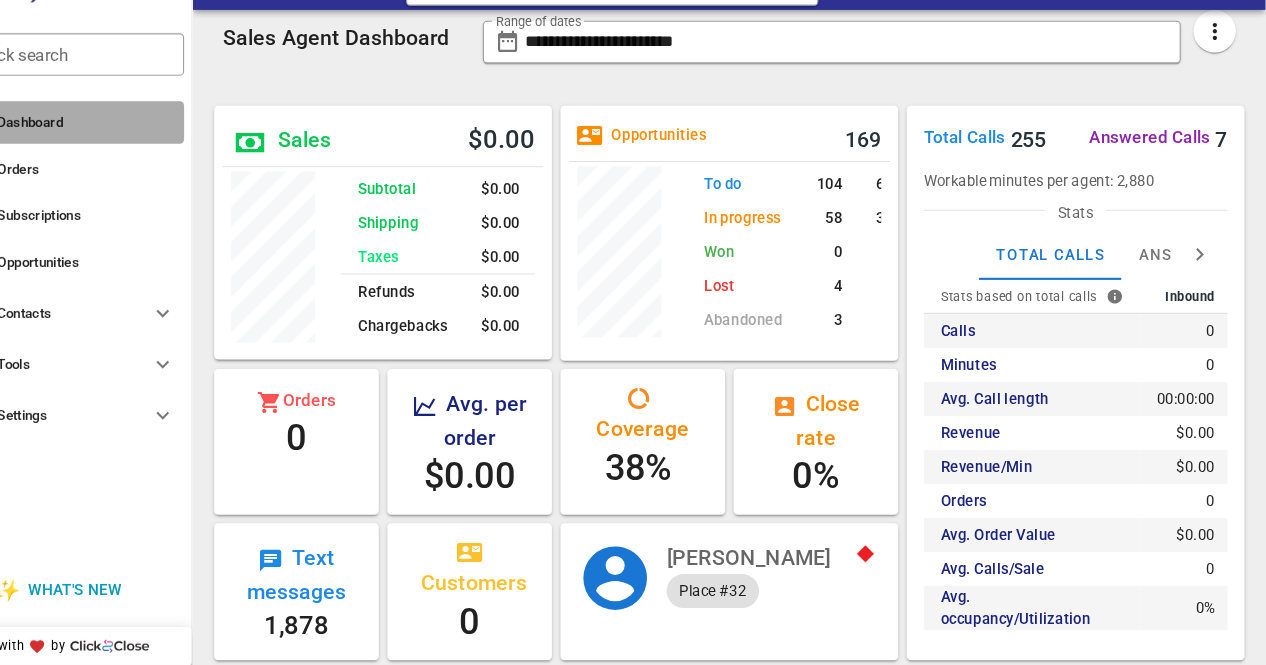 click on "Dashboard" at bounding box center (156, 154) 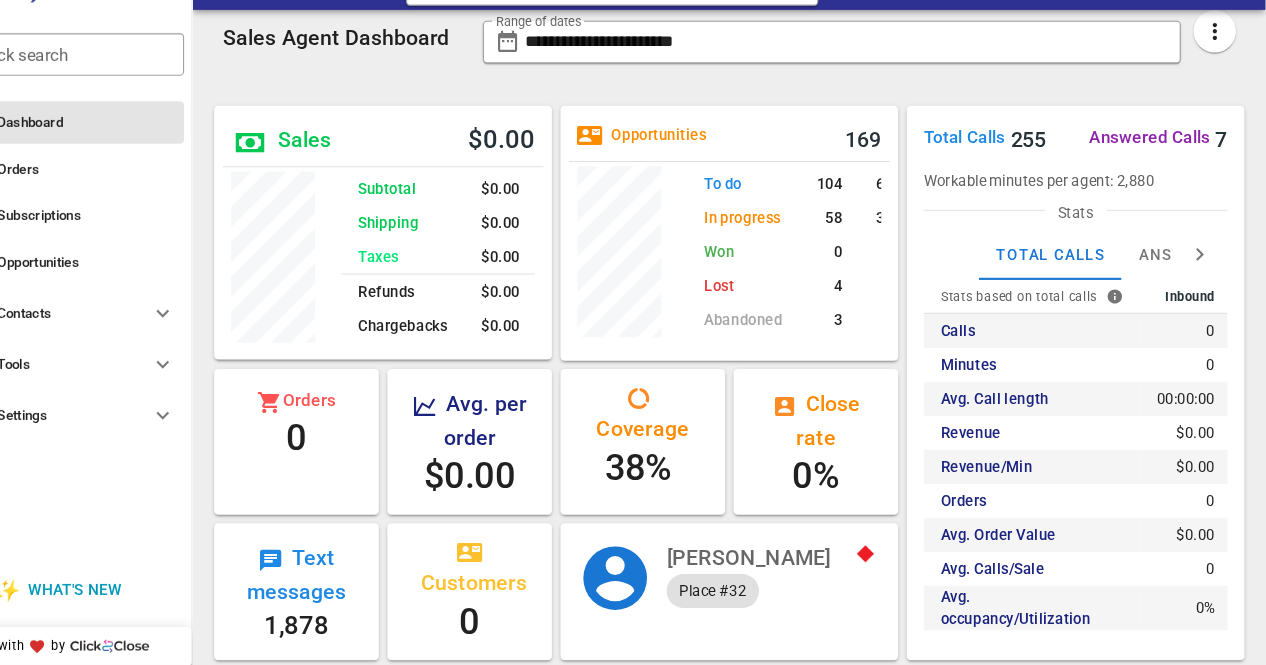 scroll, scrollTop: 3, scrollLeft: 0, axis: vertical 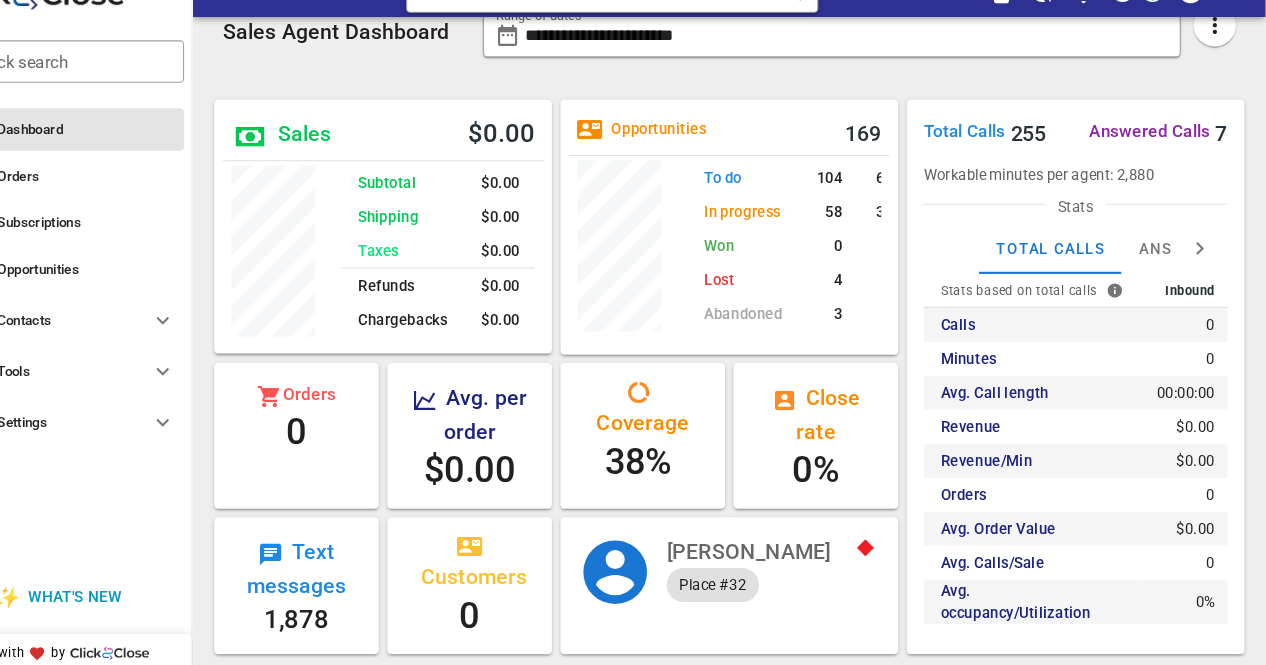 drag, startPoint x: 1262, startPoint y: 186, endPoint x: 1275, endPoint y: 192, distance: 14.3178215 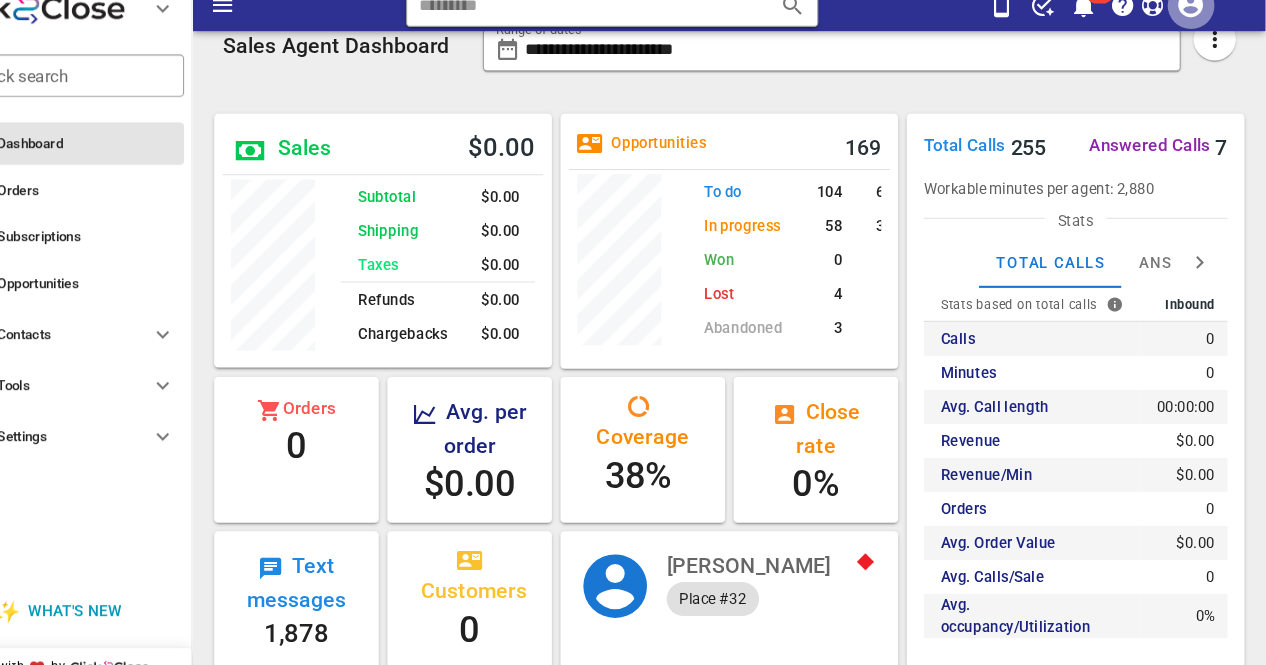 click at bounding box center [1196, 24] 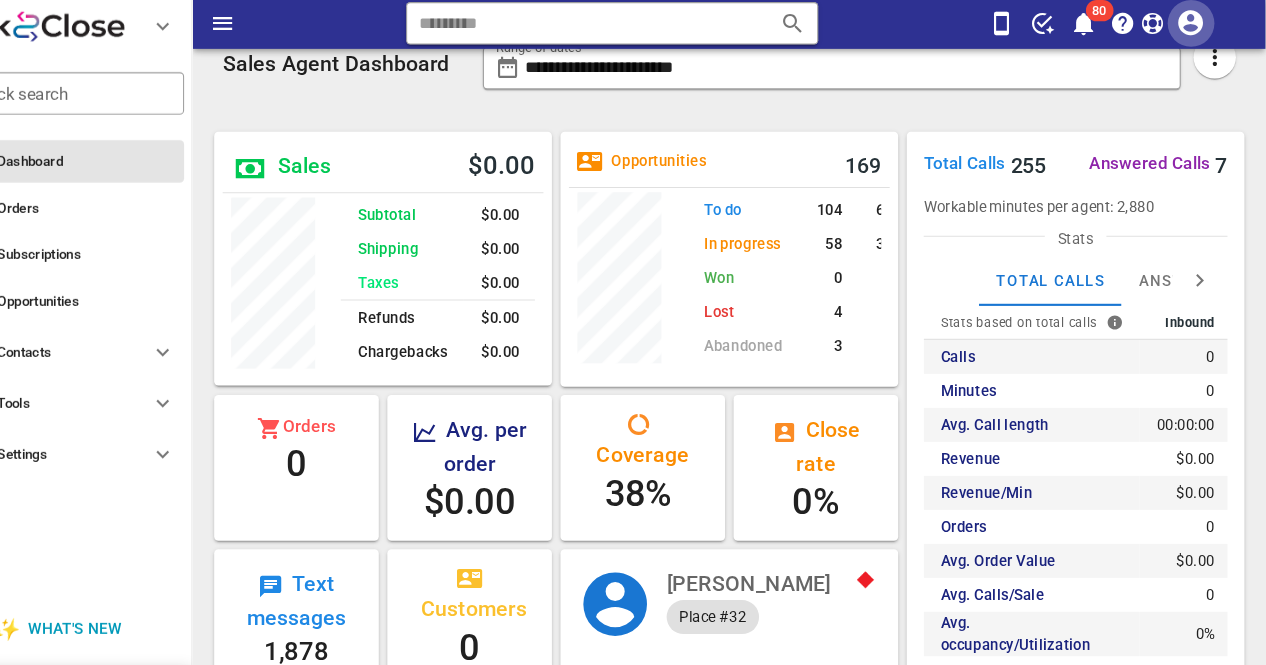click at bounding box center [1196, 24] 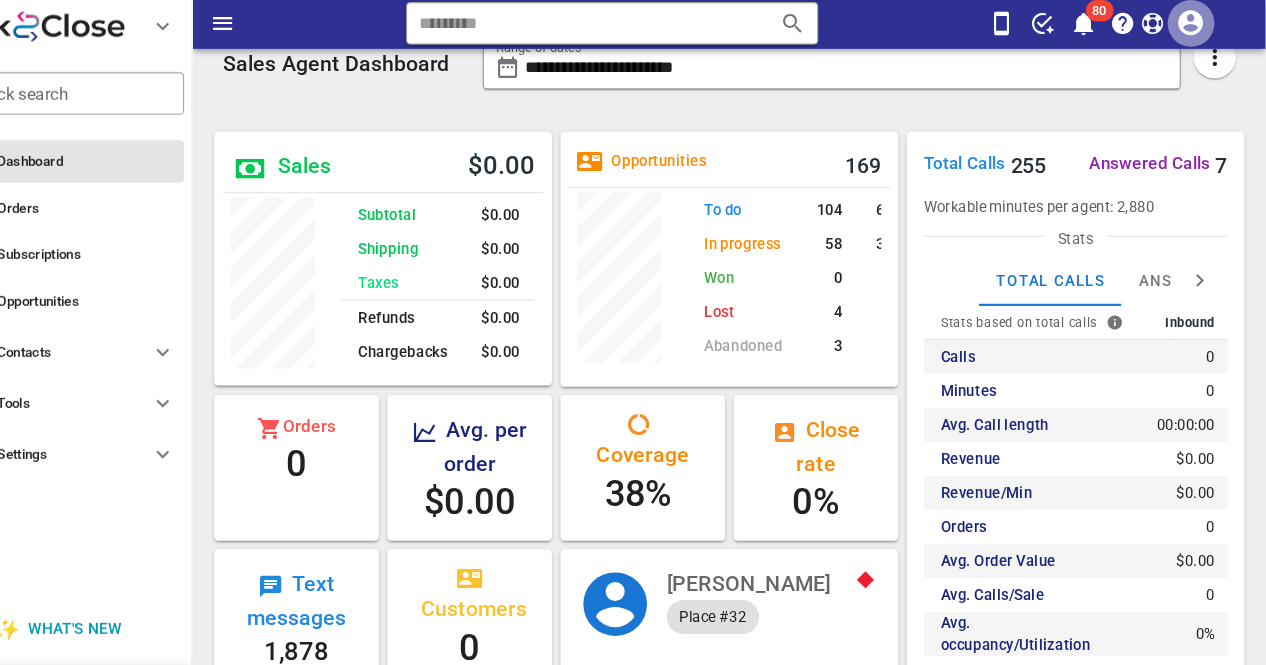 click at bounding box center (1196, 24) 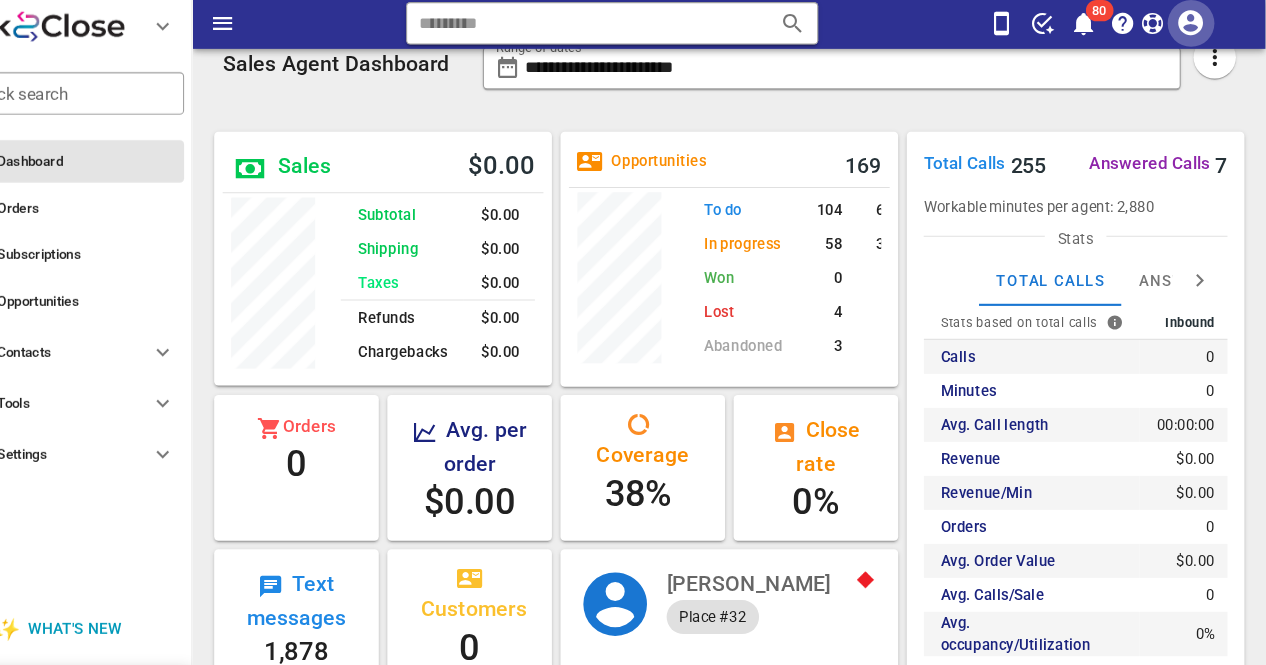 click at bounding box center (1196, 24) 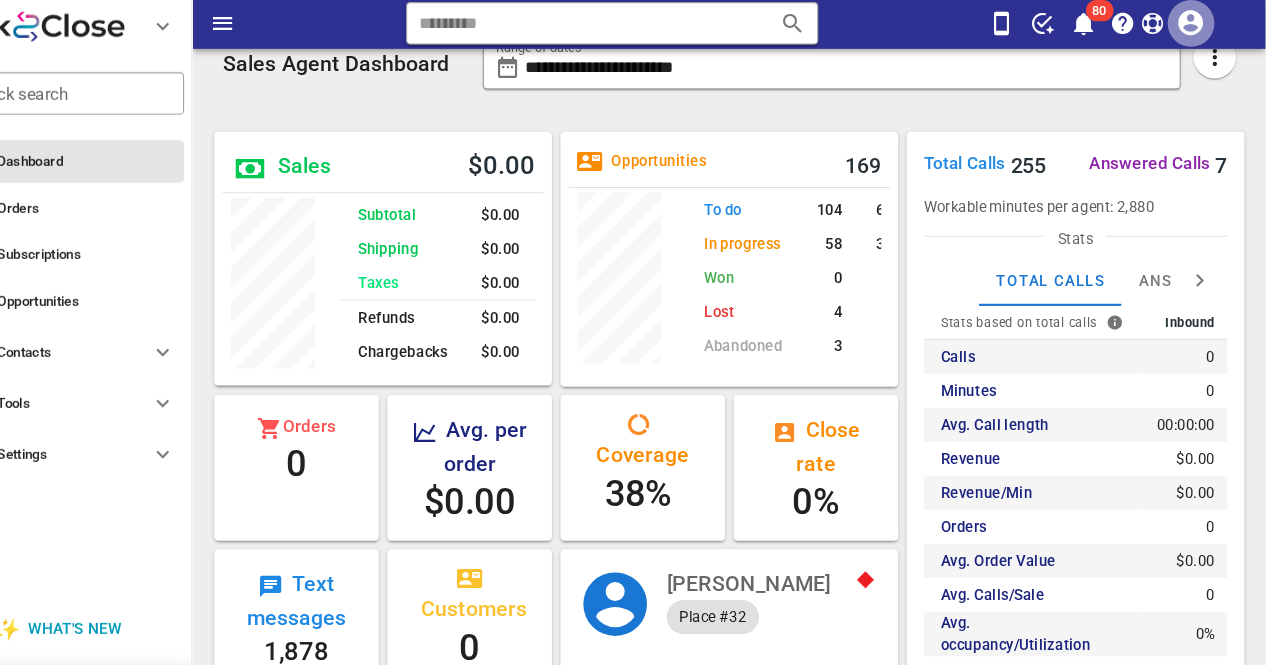 click at bounding box center (1196, 24) 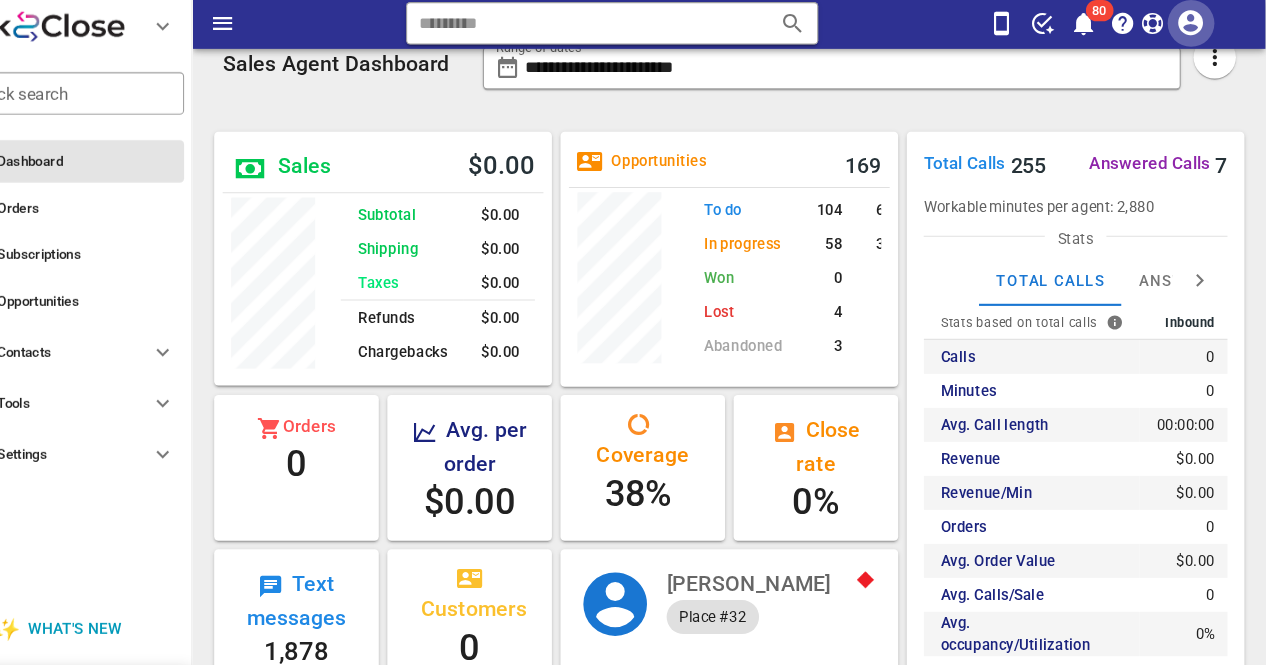 type 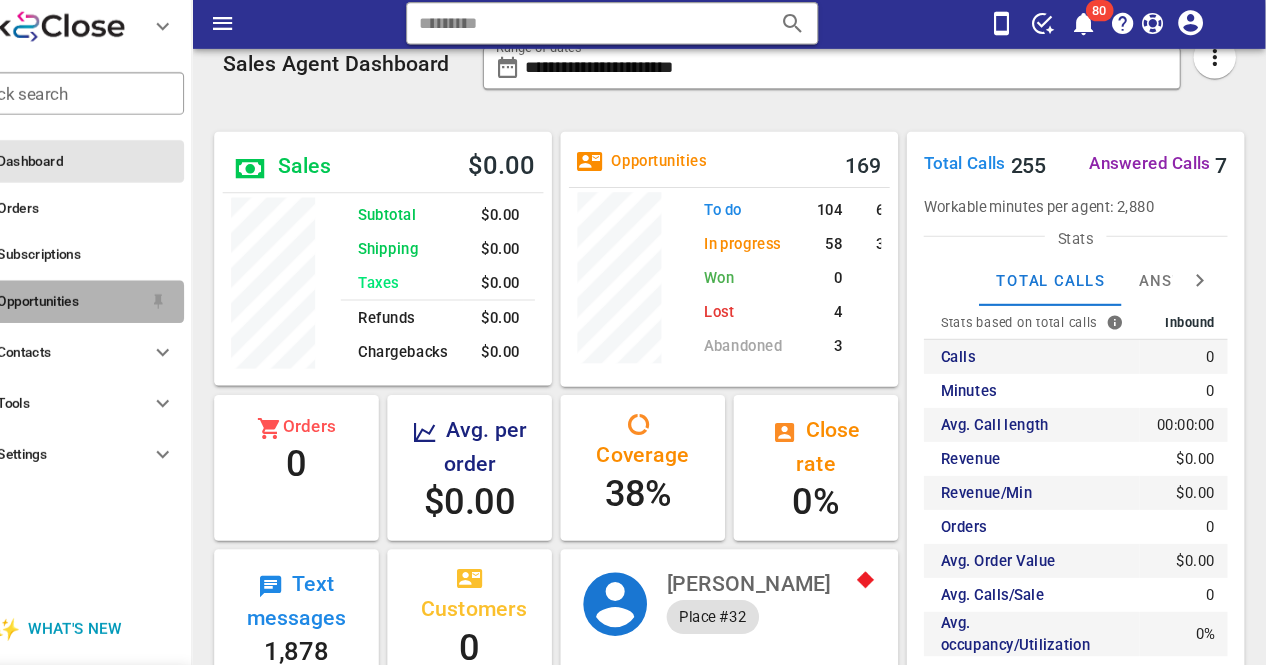 click on "Opportunities" at bounding box center (140, 286) 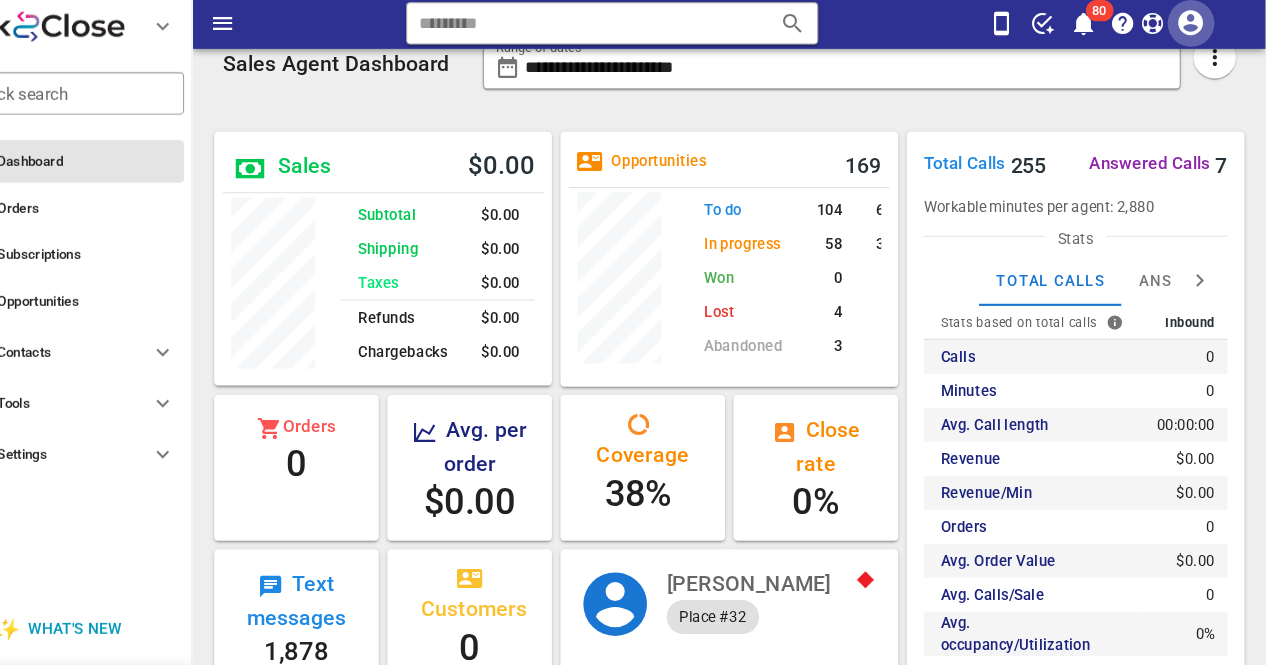 click at bounding box center (1196, 24) 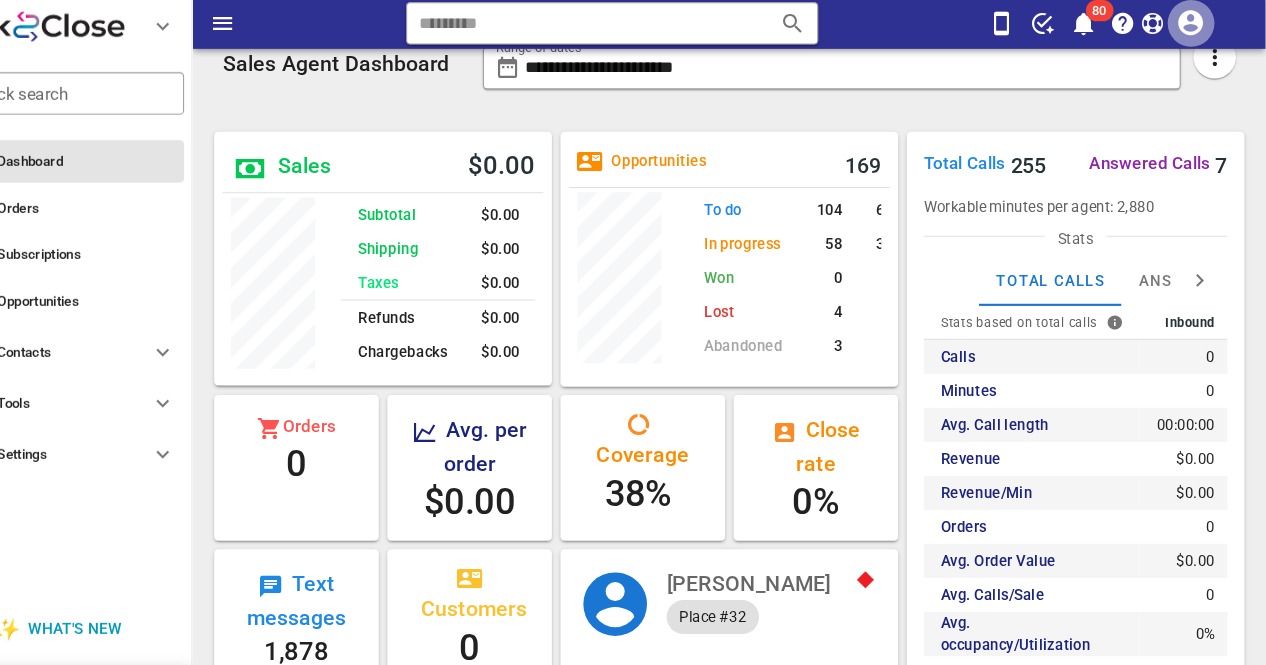 click at bounding box center [1196, 24] 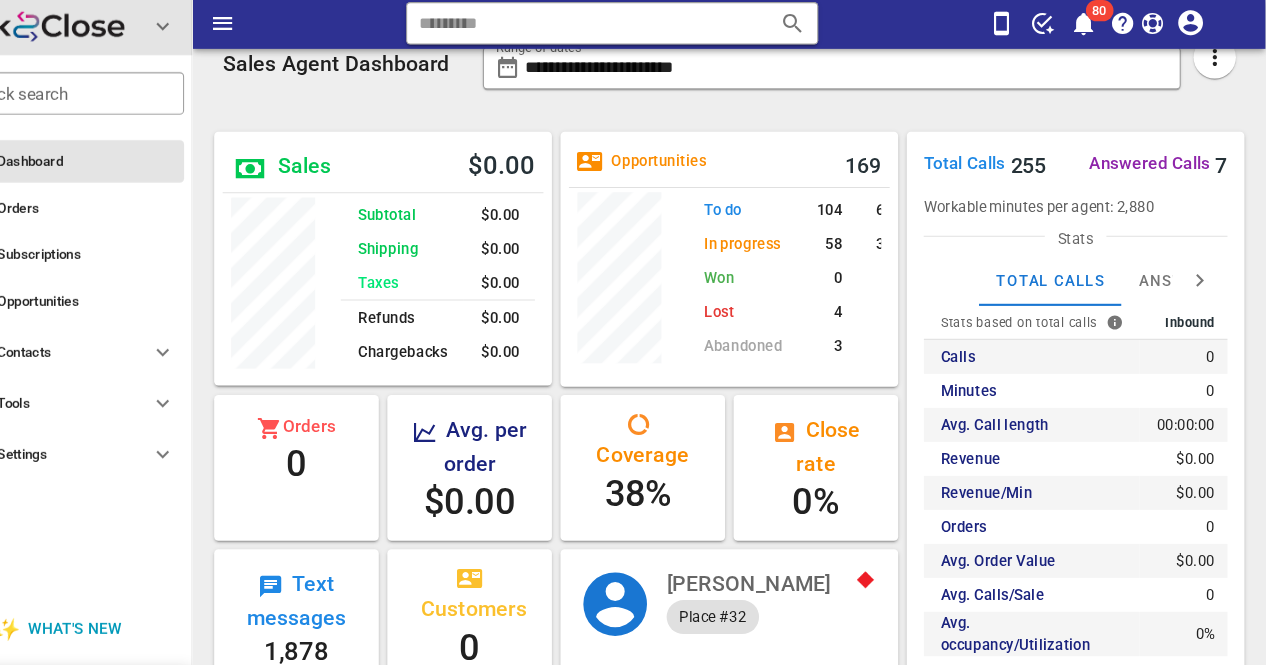 click at bounding box center (228, 27) 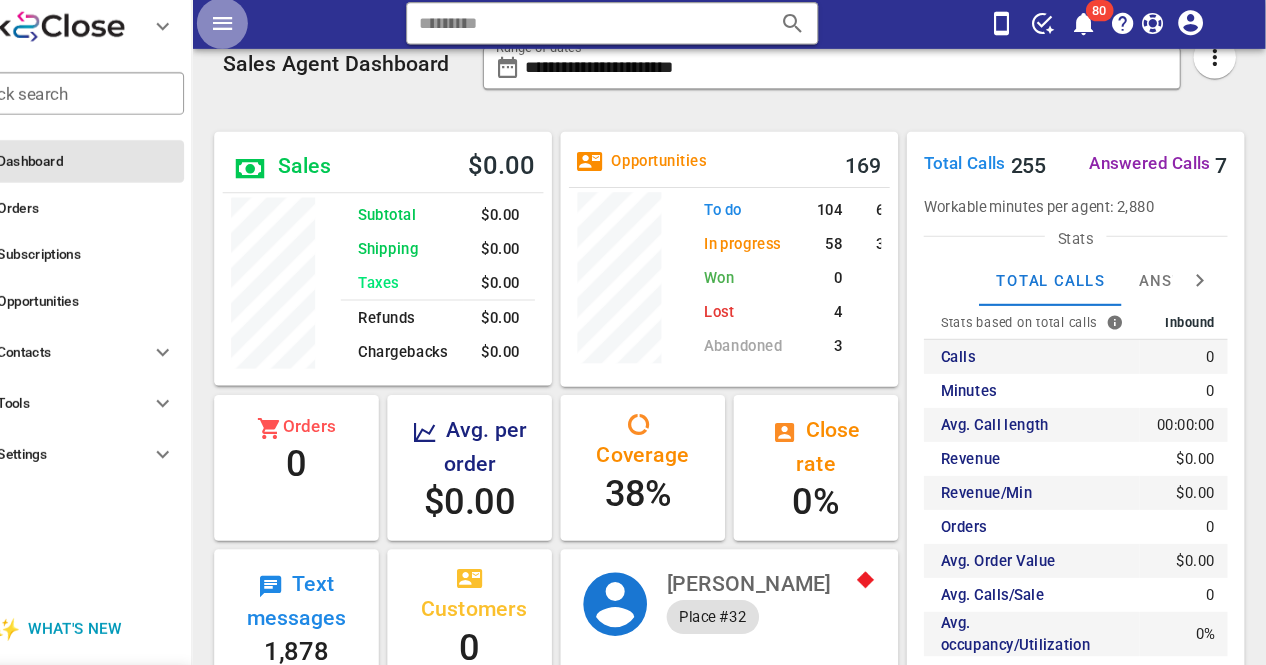 click at bounding box center [284, 24] 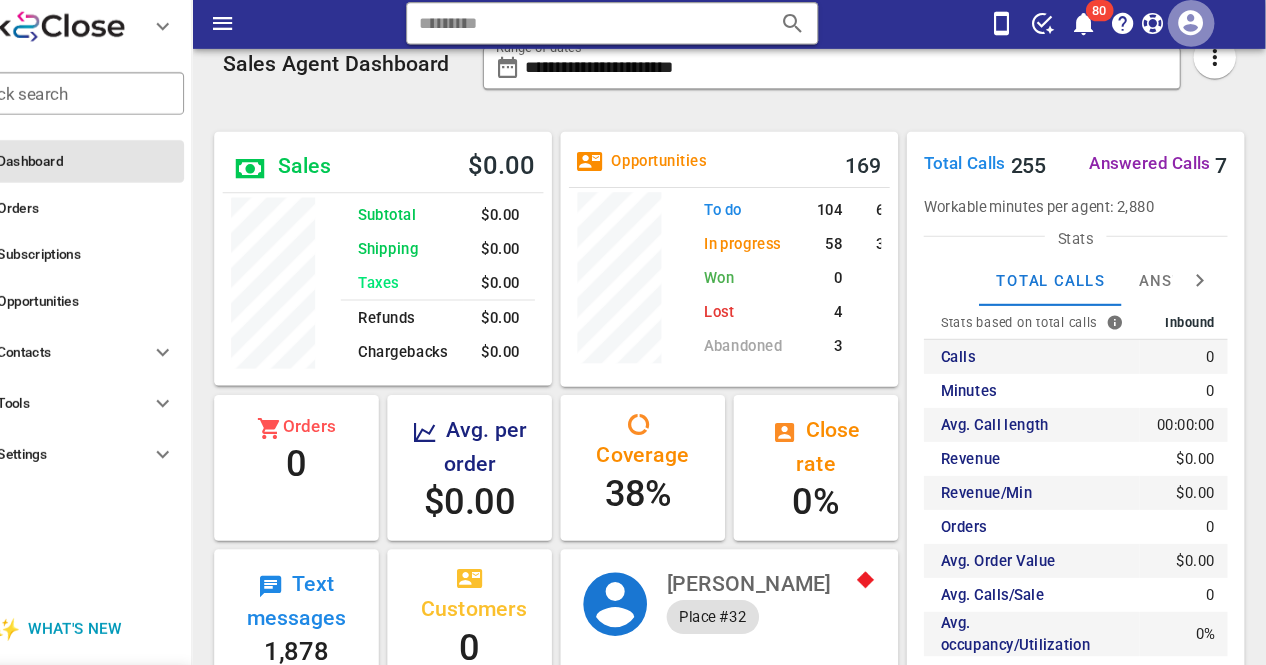 click at bounding box center [1196, 24] 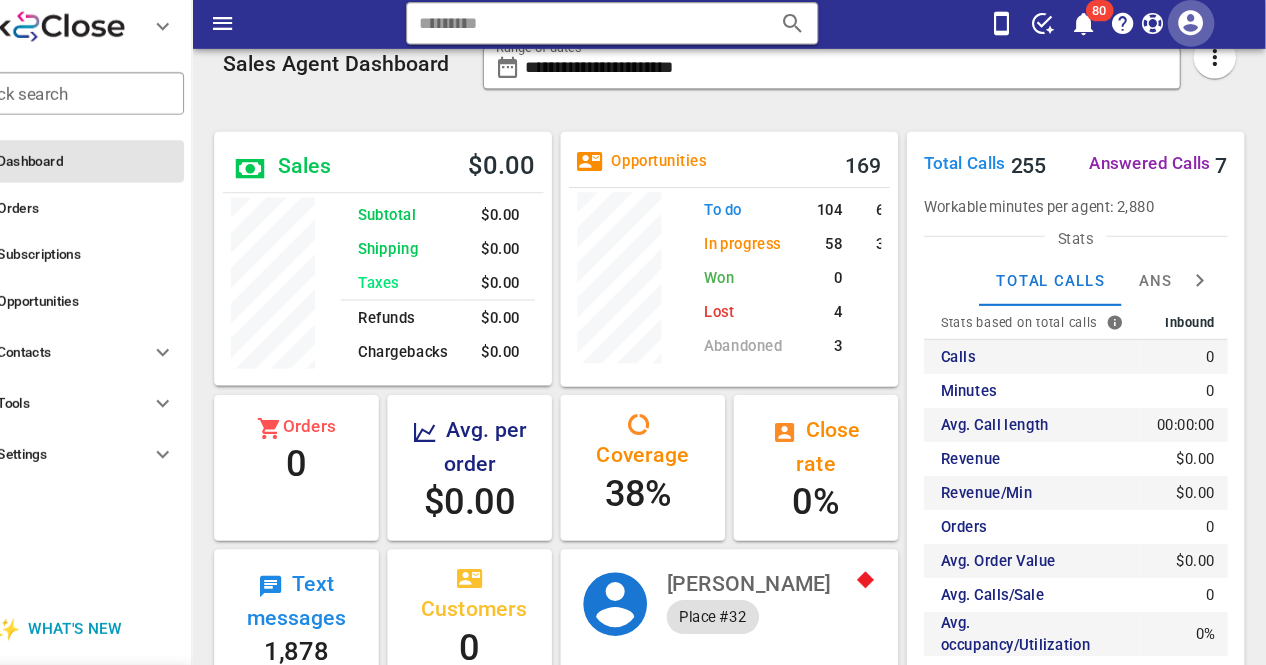 click at bounding box center (1196, 24) 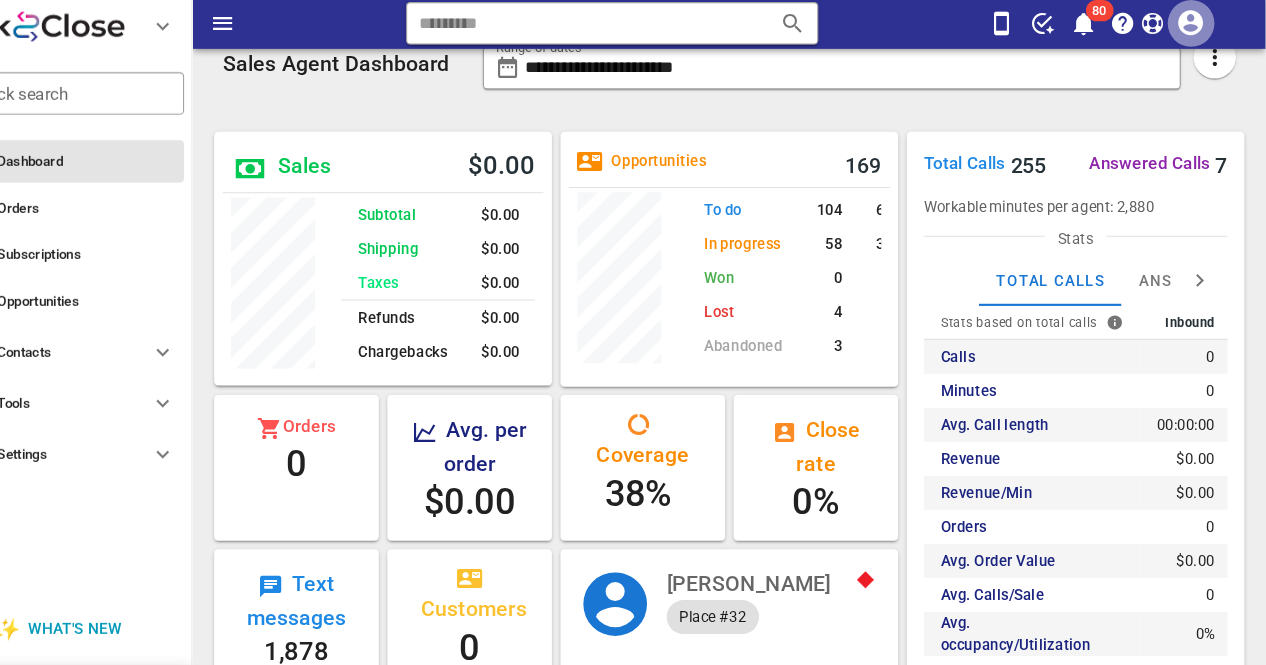click at bounding box center [1196, 24] 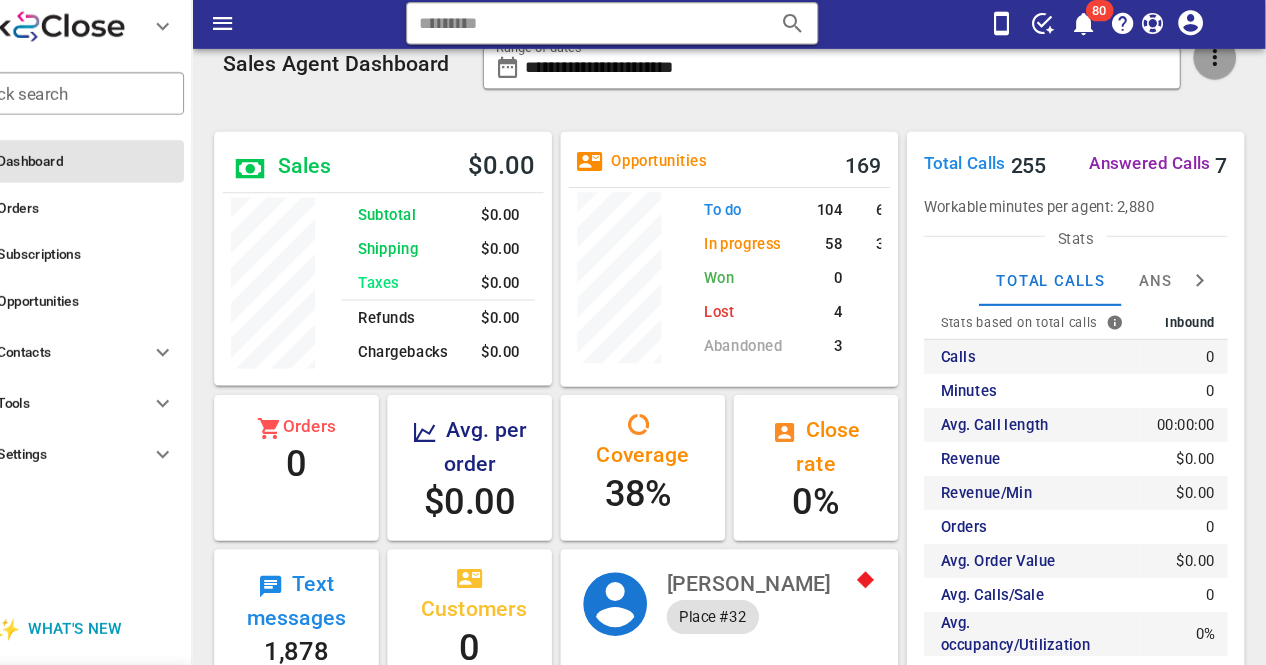 click at bounding box center [1218, 56] 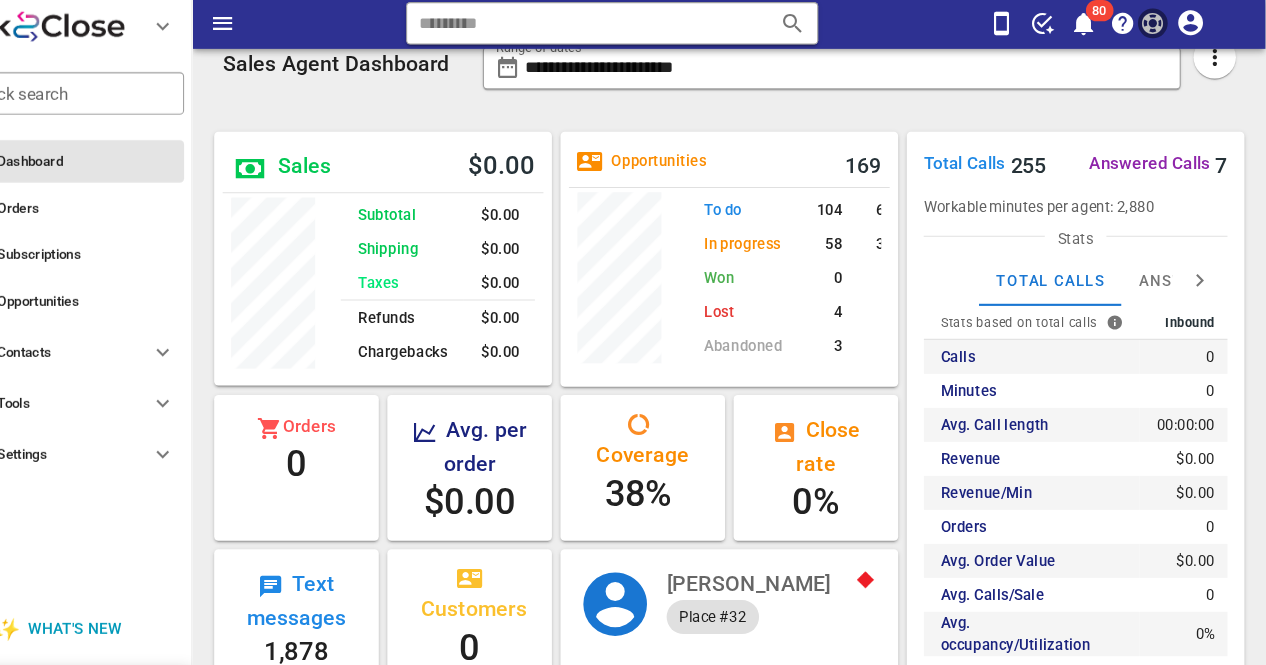 click at bounding box center (1160, 24) 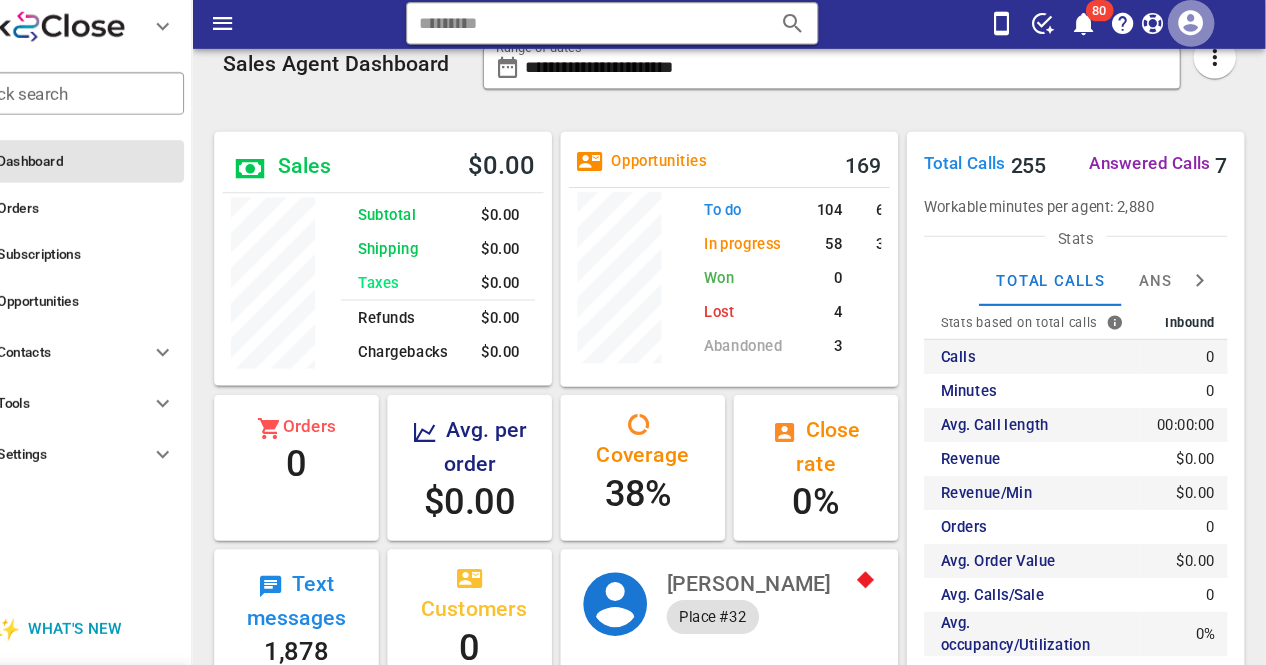 click at bounding box center (1196, 24) 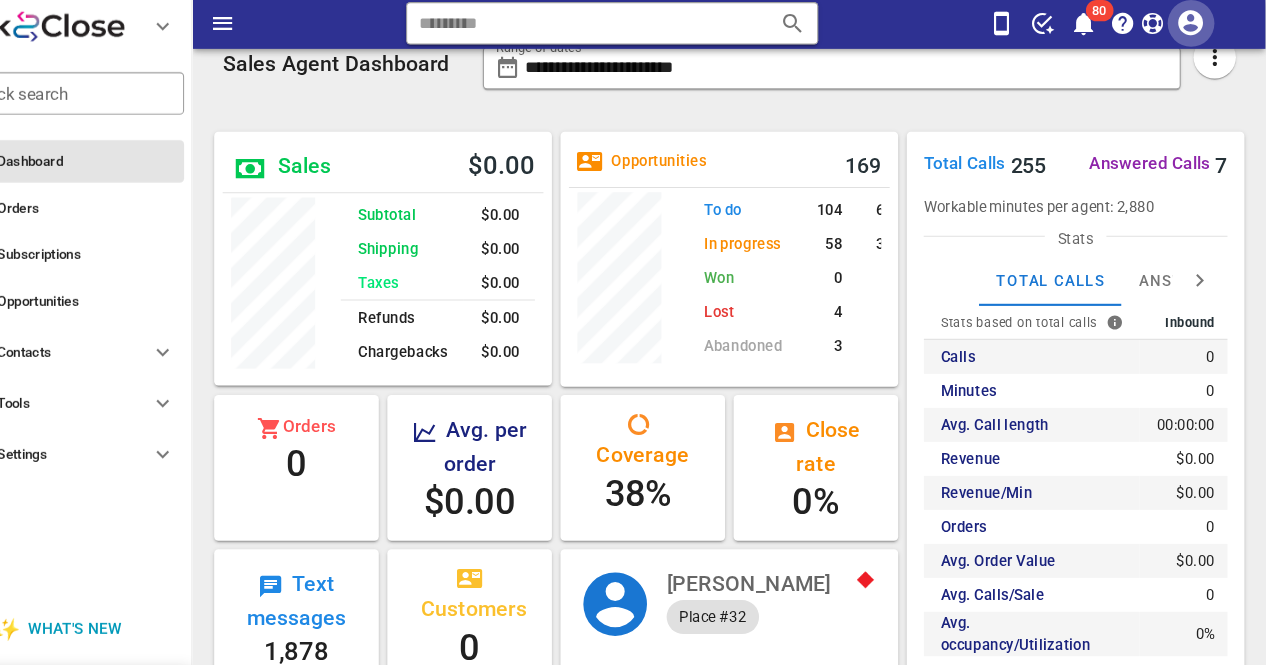 click at bounding box center (1196, 24) 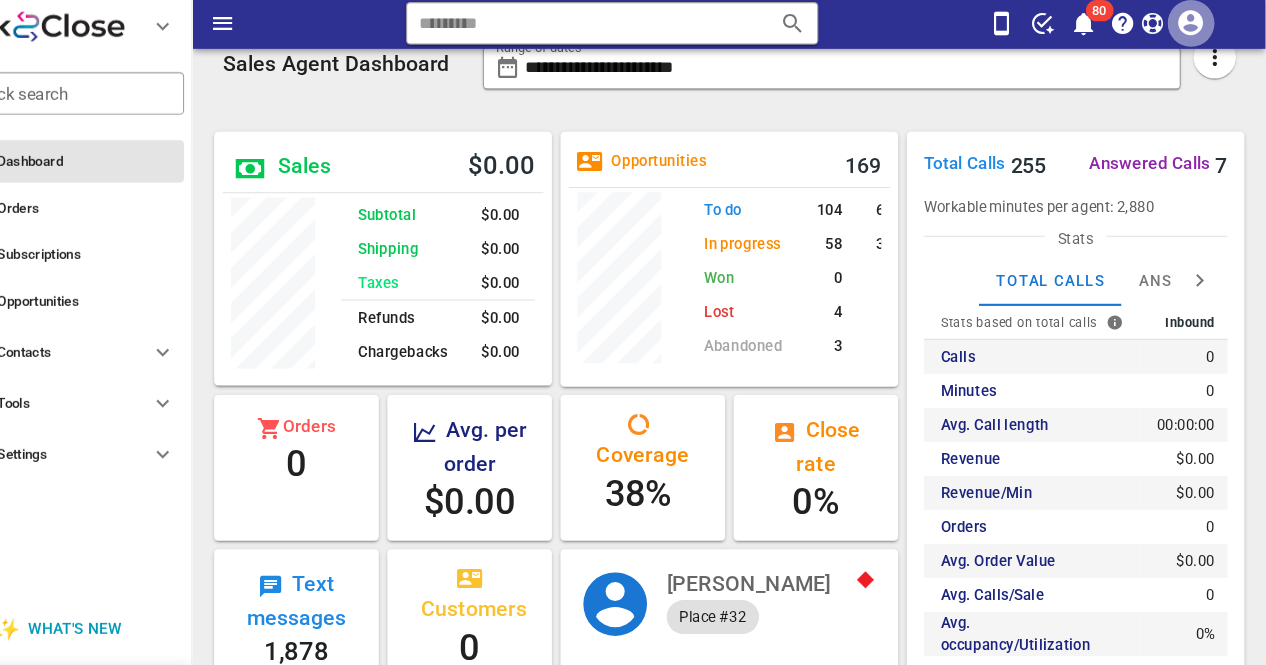click at bounding box center [1196, 24] 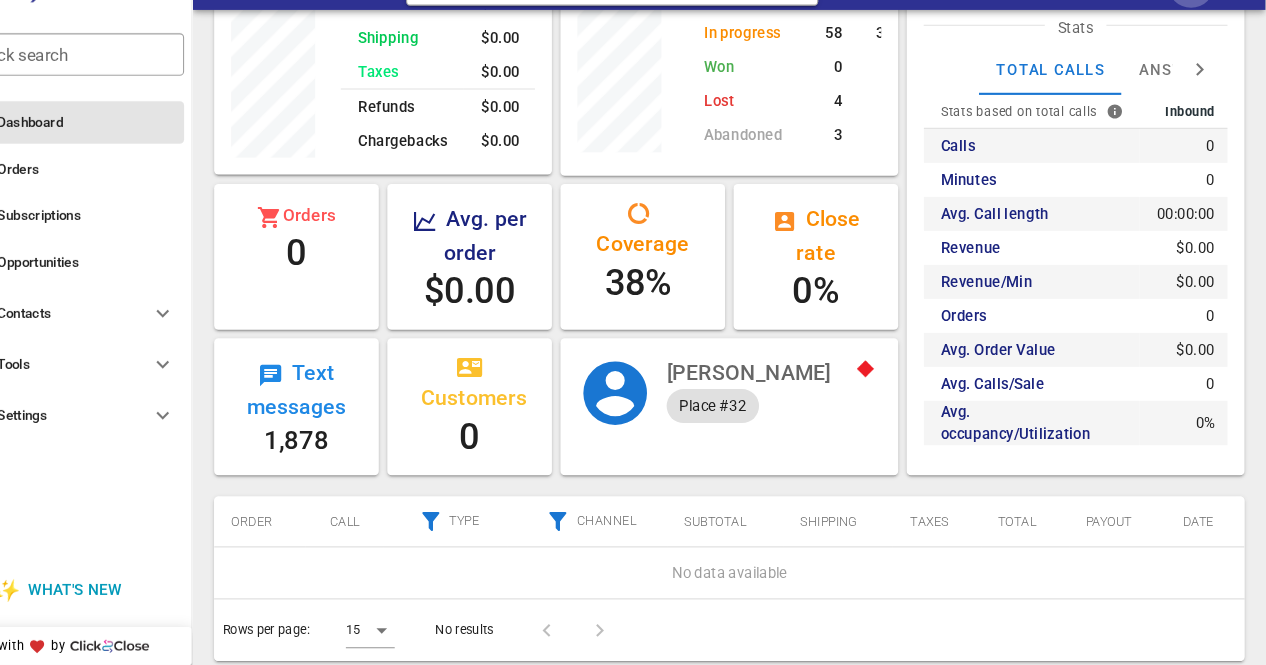 scroll, scrollTop: 210, scrollLeft: 0, axis: vertical 